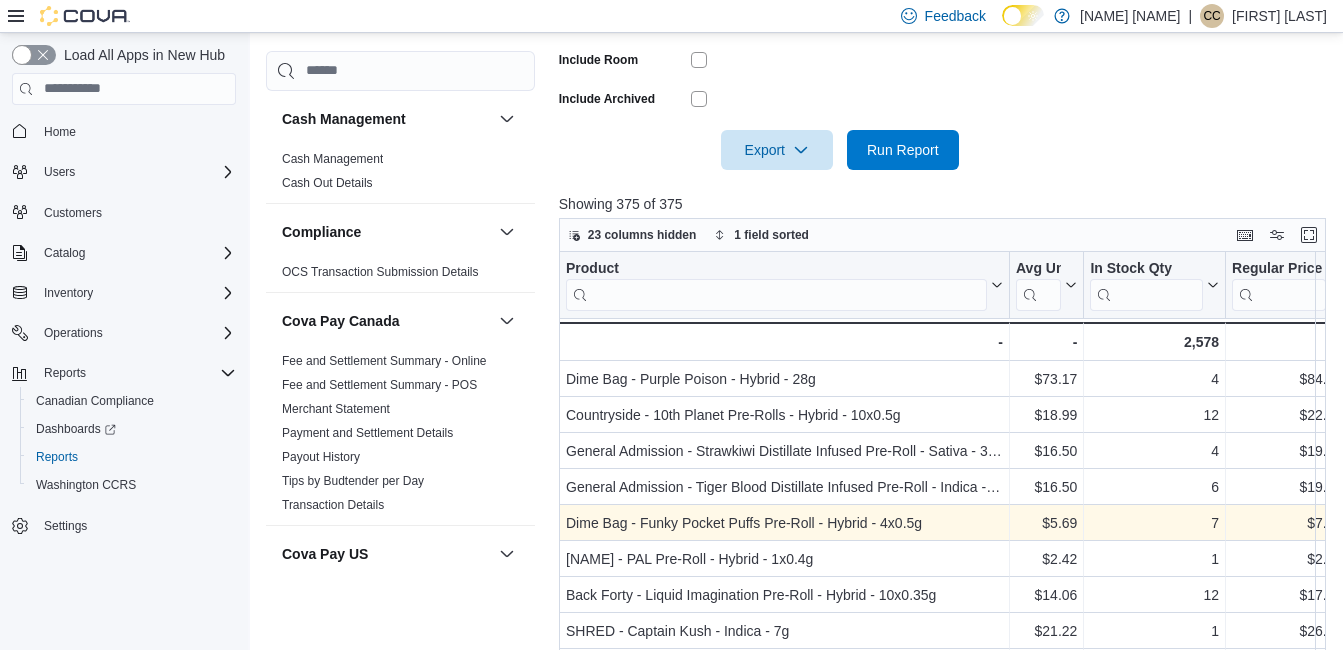 scroll, scrollTop: 620, scrollLeft: 0, axis: vertical 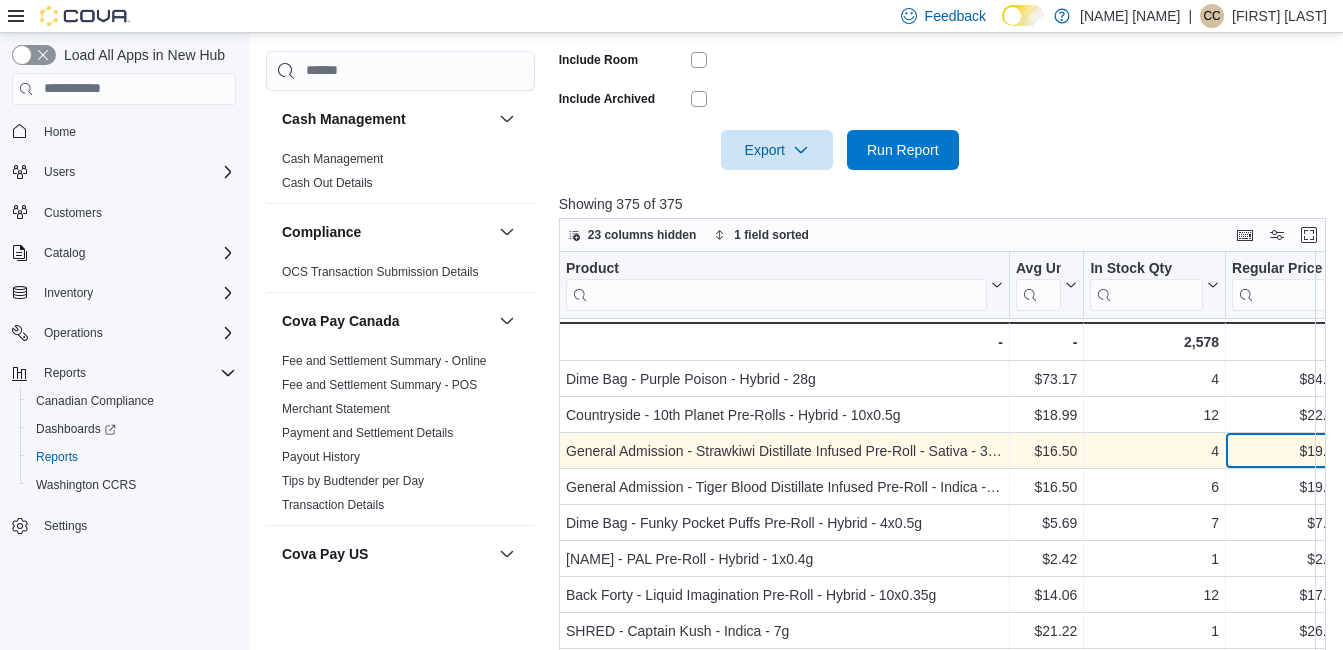 click on "$19.99" at bounding box center (1287, 451) 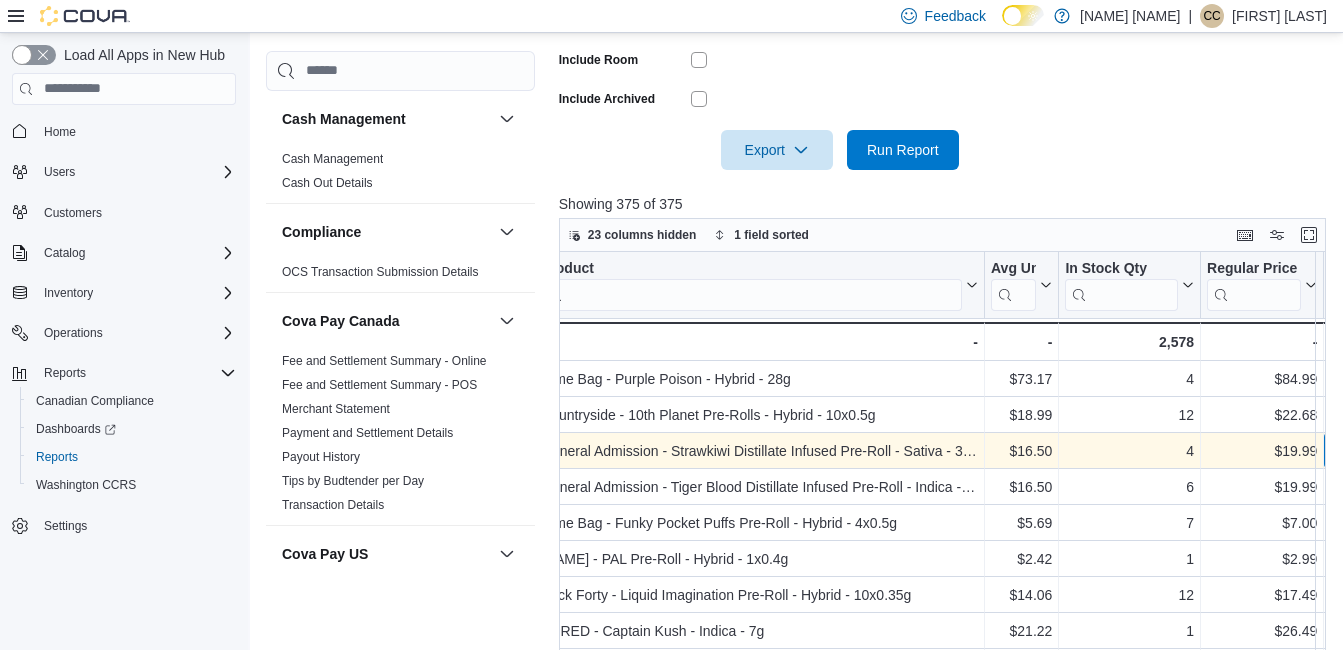 scroll, scrollTop: 0, scrollLeft: 266, axis: horizontal 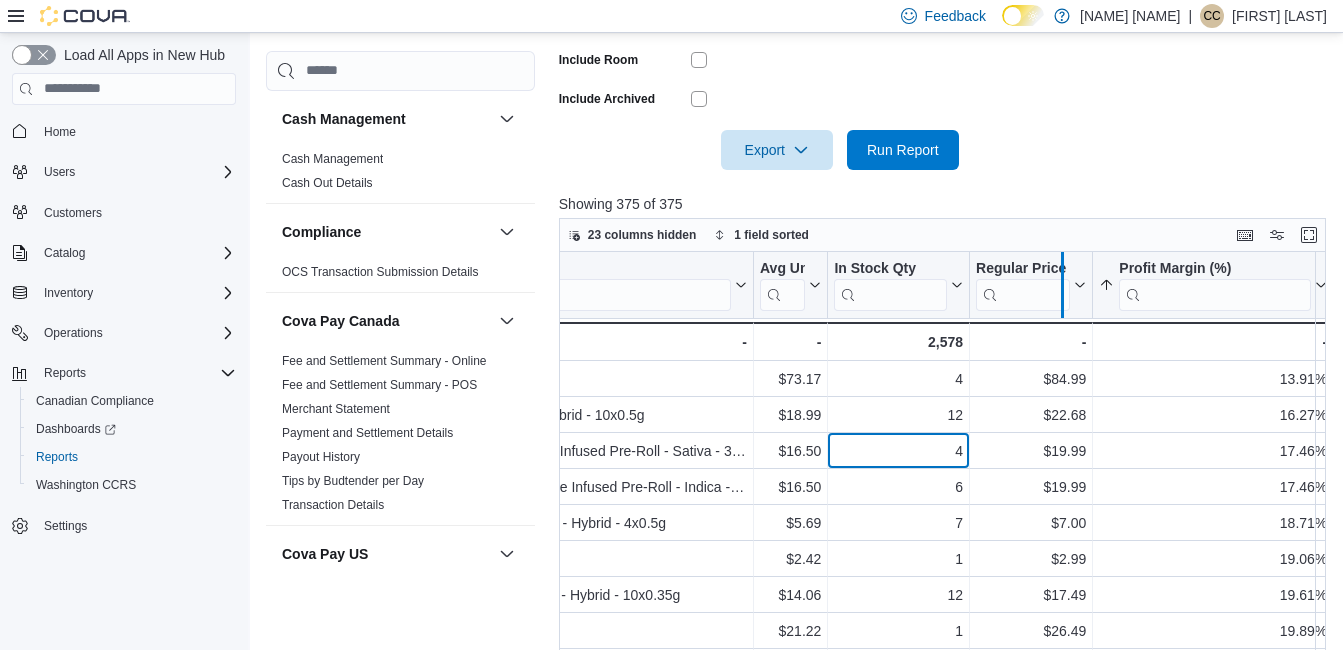 drag, startPoint x: 1076, startPoint y: 273, endPoint x: 1046, endPoint y: 281, distance: 31.04835 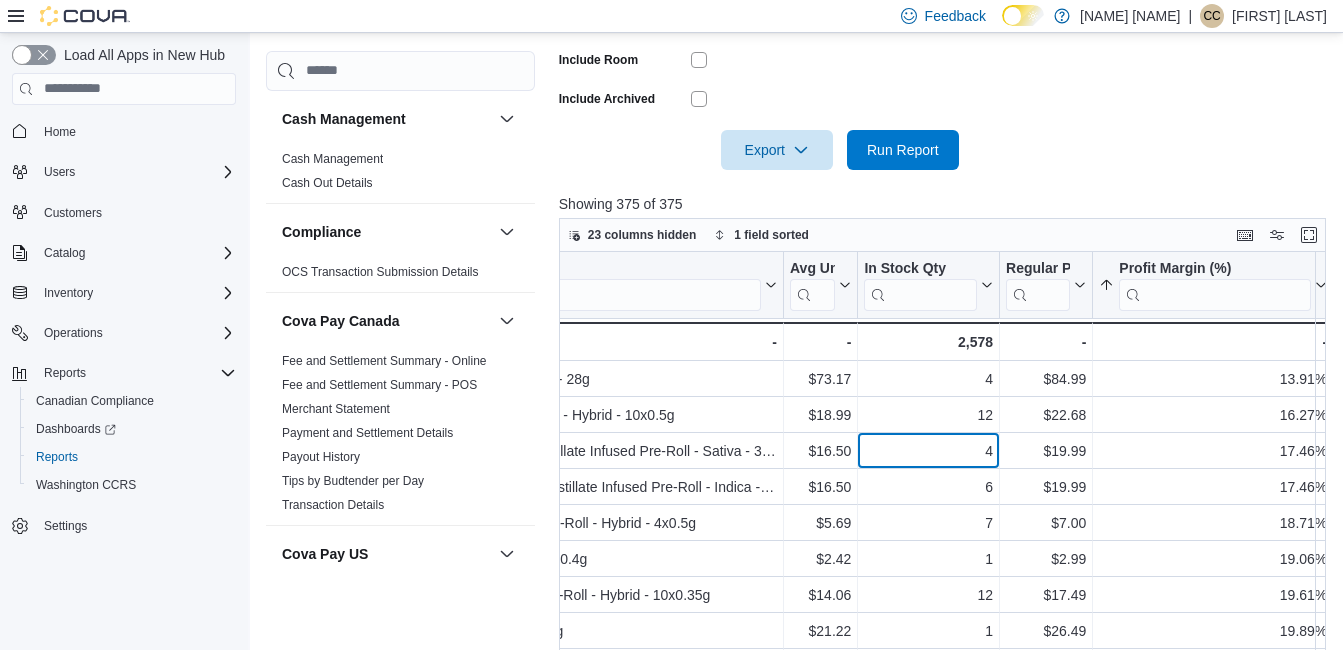 scroll, scrollTop: 0, scrollLeft: 236, axis: horizontal 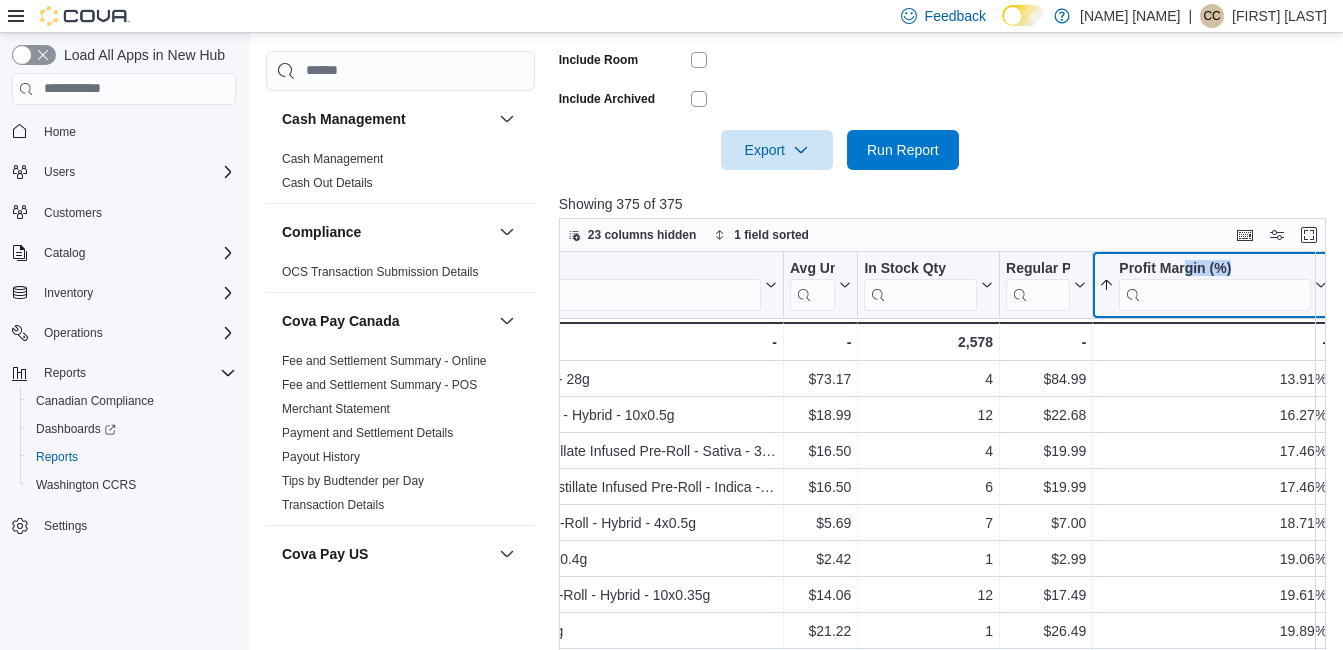 drag, startPoint x: 1175, startPoint y: 255, endPoint x: 1281, endPoint y: 265, distance: 106.47065 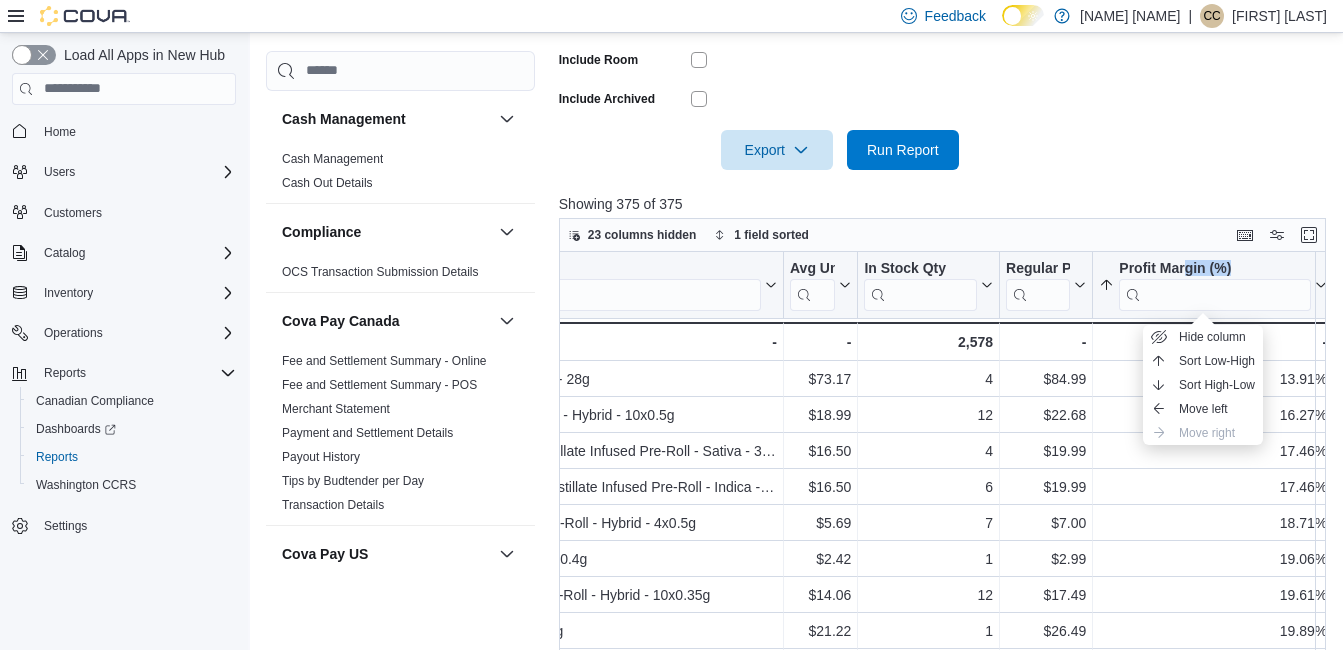 drag, startPoint x: 1319, startPoint y: 273, endPoint x: 1262, endPoint y: 290, distance: 59.48109 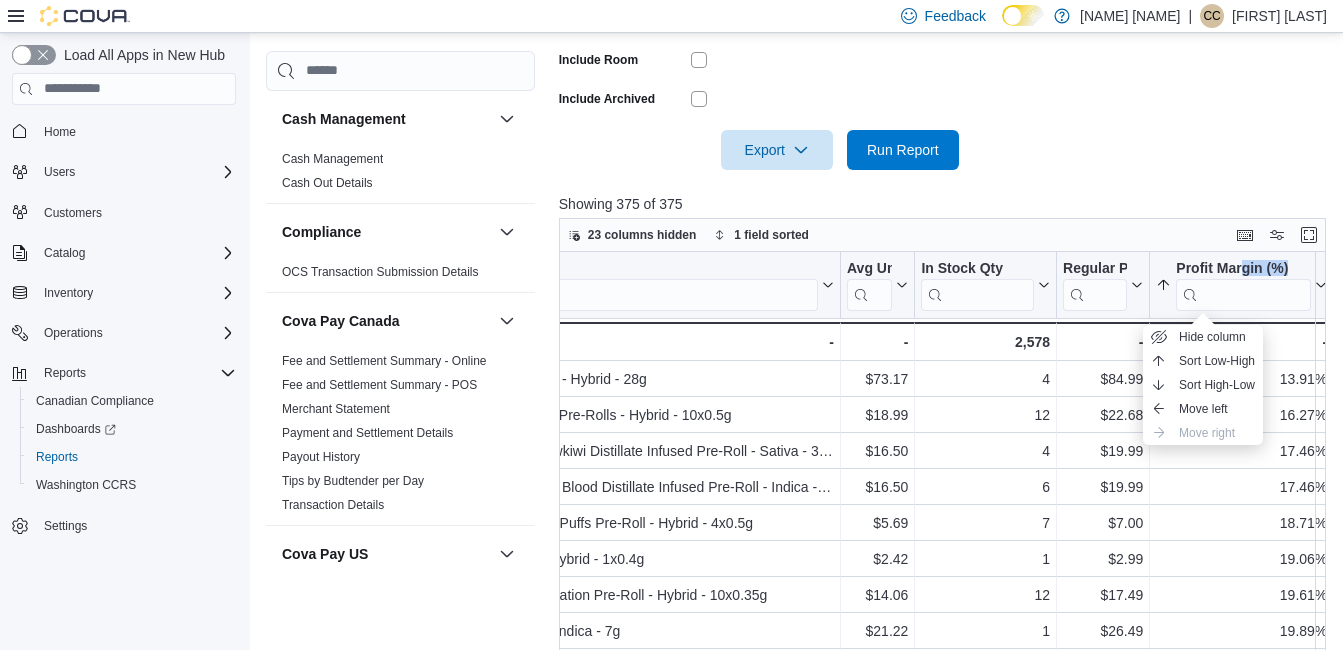 scroll, scrollTop: 0, scrollLeft: 179, axis: horizontal 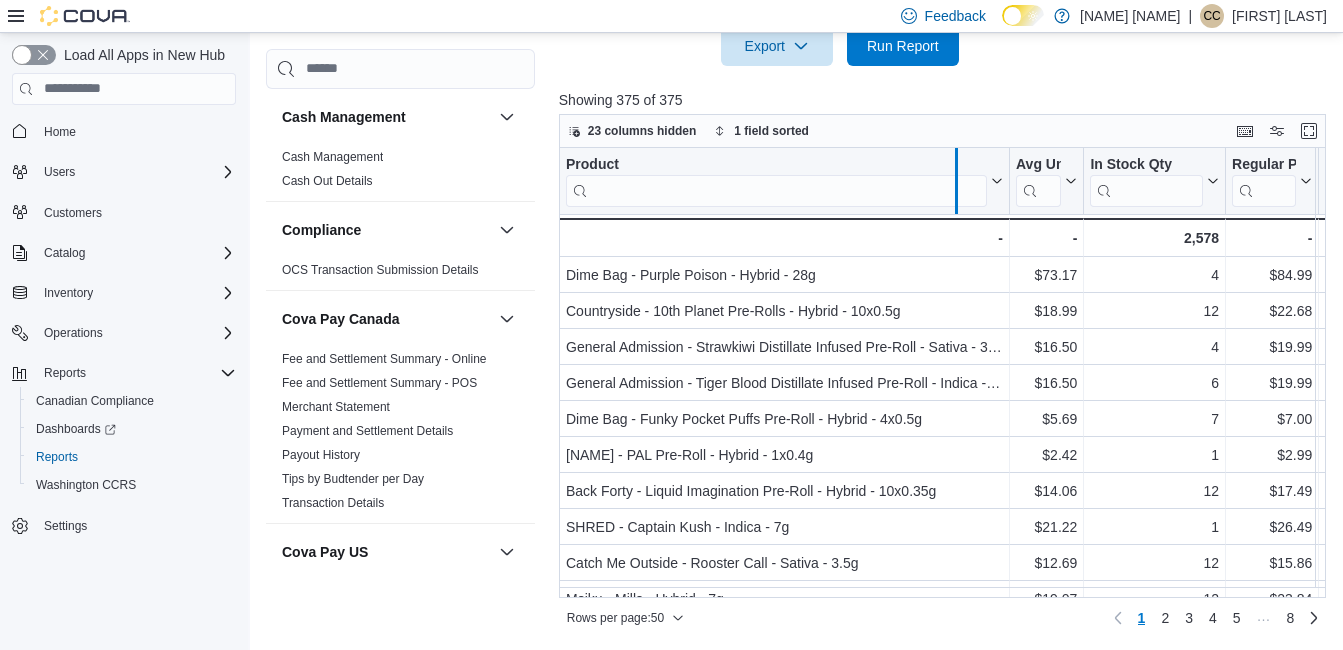drag, startPoint x: 1008, startPoint y: 162, endPoint x: 954, endPoint y: 166, distance: 54.147945 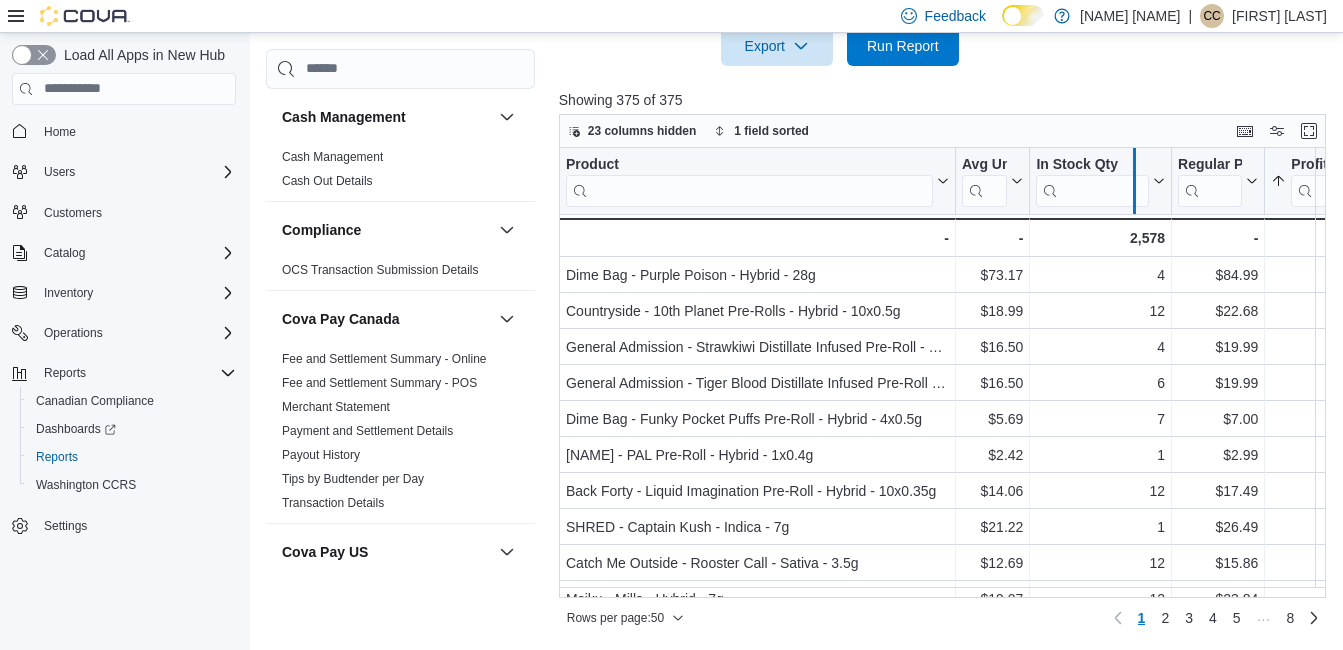drag, startPoint x: 1168, startPoint y: 156, endPoint x: 1130, endPoint y: 168, distance: 39.849716 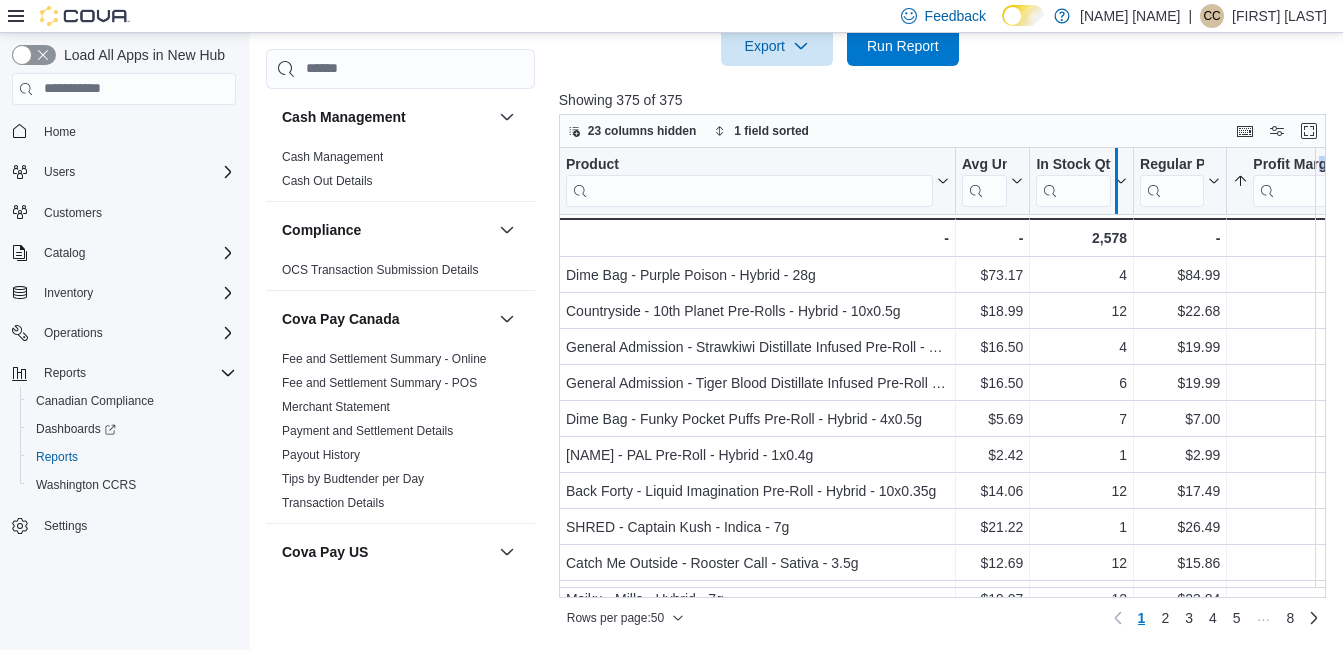 drag, startPoint x: 1130, startPoint y: 168, endPoint x: 1113, endPoint y: 169, distance: 17.029387 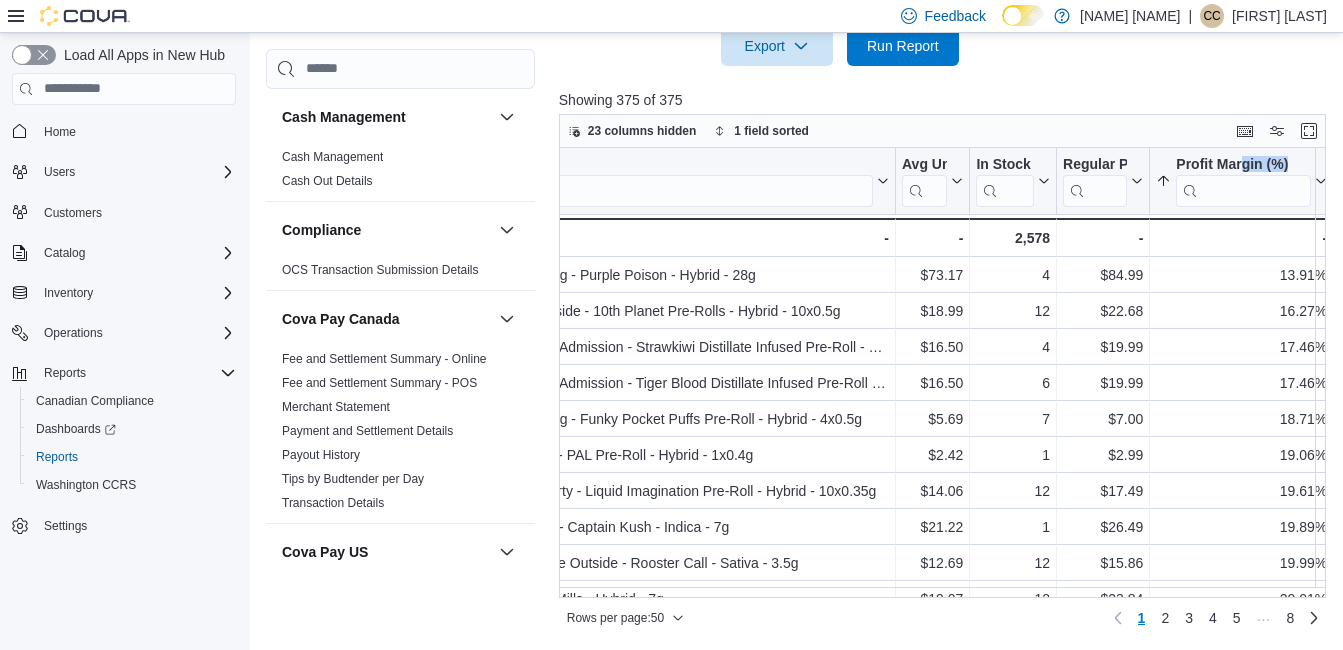 scroll, scrollTop: 0, scrollLeft: 70, axis: horizontal 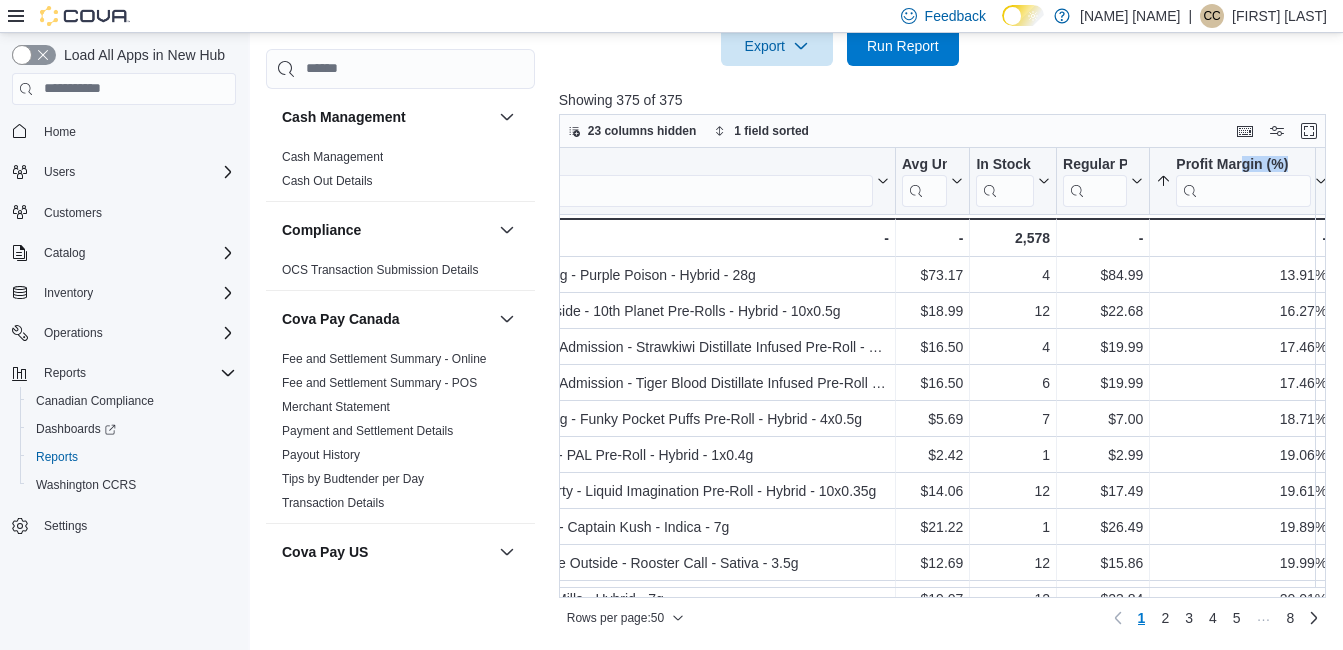 drag, startPoint x: 1320, startPoint y: 187, endPoint x: 1235, endPoint y: 216, distance: 89.81091 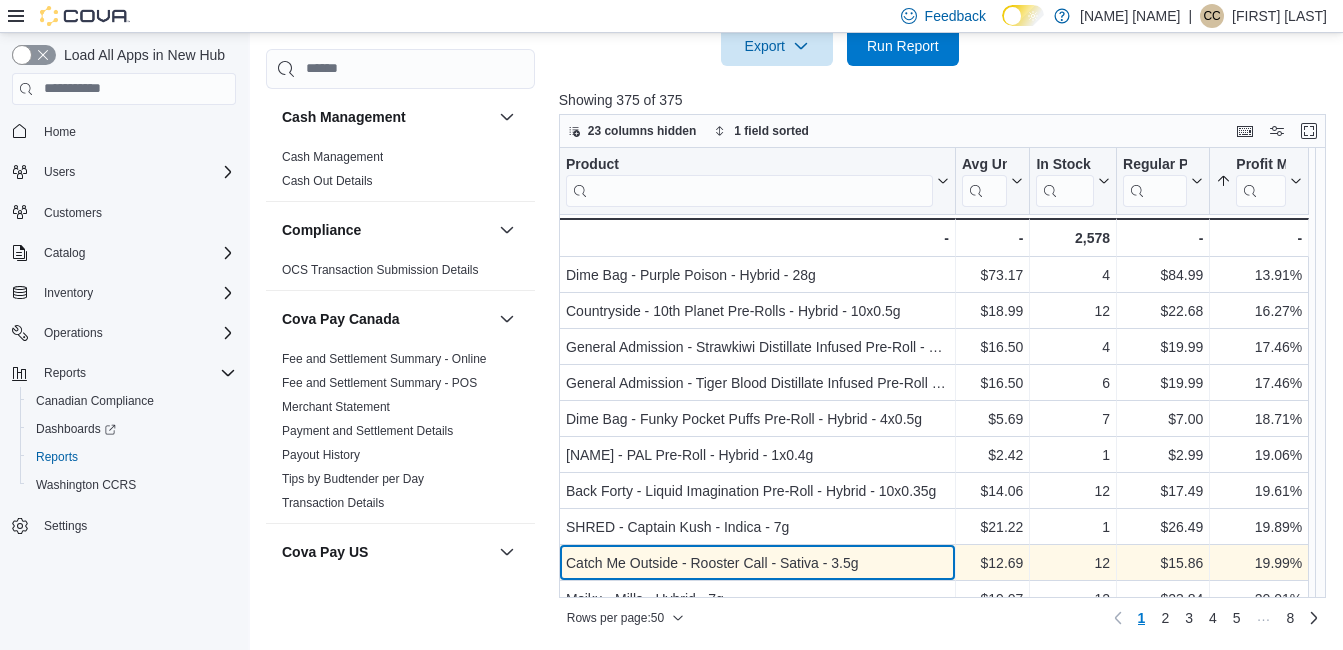 click on "Product Click to view column header actions Avg Unit Cost In Stock Click to view column header actions In Stock Qty Click to view column header actions Regular Price Click to view column header actions Profit Margin (%) Sorted ascending . Click to view column header actions Countryside - 10th Planet Pre-Rolls - Hybrid - 10x0.5g -  Product, column 1, row 2 $18.99 -  Avg Unit Cost In Stock, column 2, row 2 12 -  In Stock Qty, column 3, row 2 $22.68 -  Regular Price, column 4, row 2 16.27% -  Profit Margin (%), column 5, row 2 General Admission - Strawkiwi Distillate Infused Pre-Roll - Sativa - 3x0.5g -  Product, column 1, row 3 $16.50 -  Avg Unit Cost In Stock, column 2, row 3 4 -  In Stock Qty, column 3, row 3 $19.99 -  Regular Price, column 4, row 3 17.46% -  Profit Margin (%), column 5, row 3 General Admission - Tiger Blood Distillate Infused Pre-Roll - Indica - 3x0.5g -  Product, column 1, row 4 $16.50 -  Avg Unit Cost In Stock, column 2, row 4 6 -  In Stock Qty, column 3, row 4 $19.99 -  17.46% -  -  $5.69" at bounding box center [934, 1333] 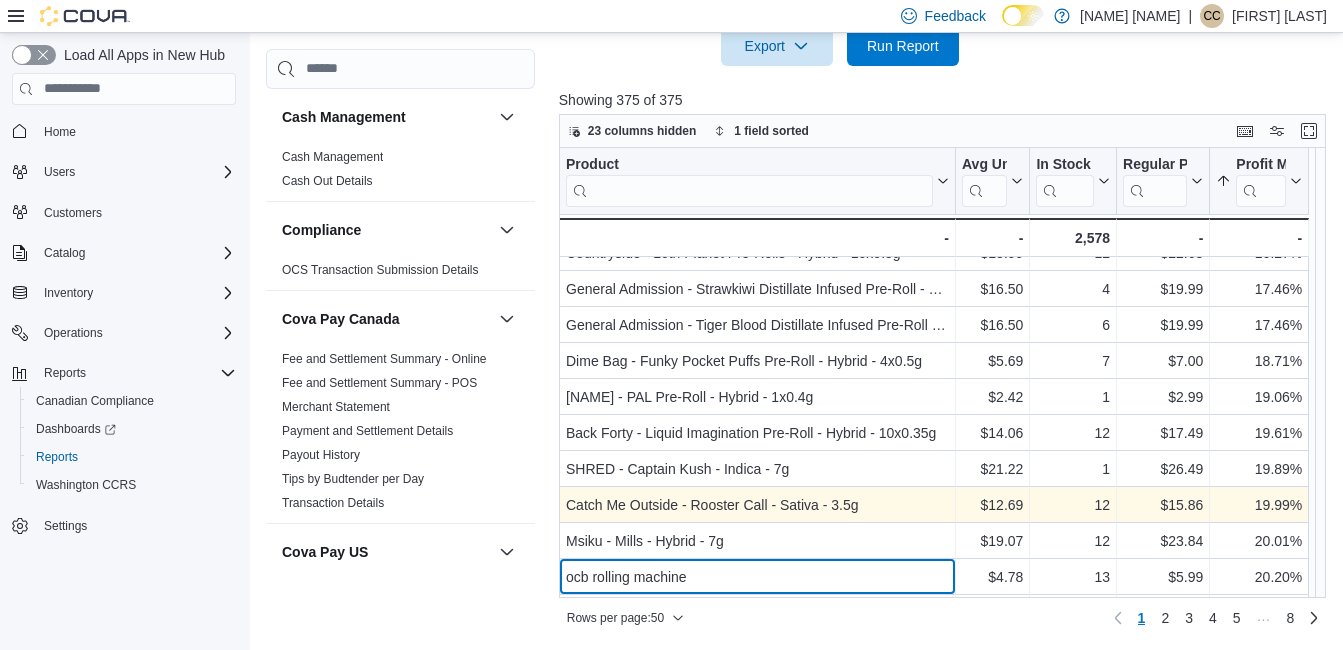 scroll, scrollTop: 94, scrollLeft: 0, axis: vertical 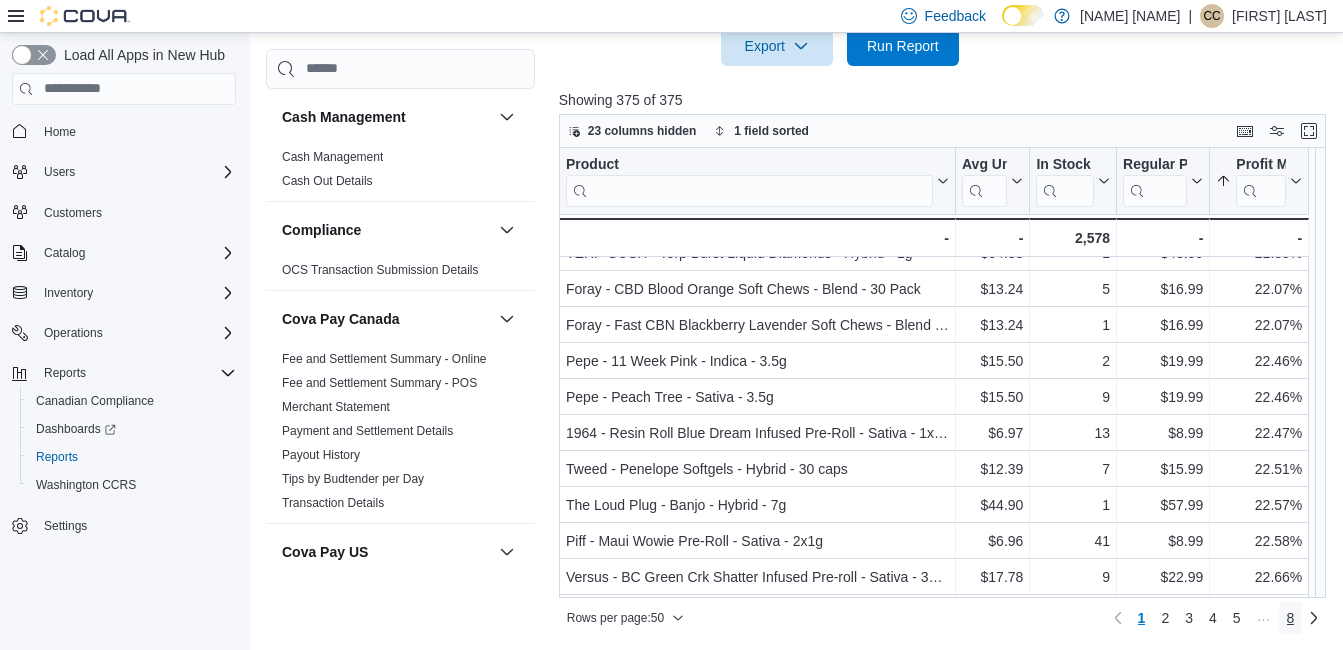 click on "8" at bounding box center (1291, 618) 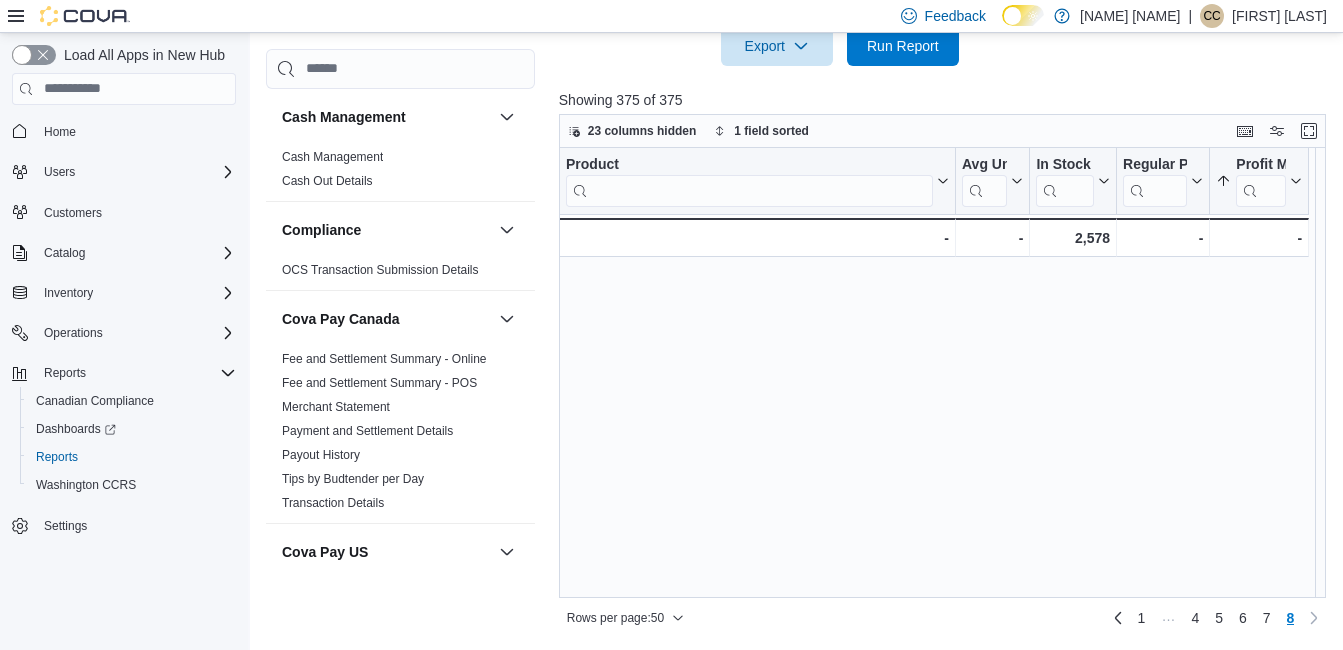scroll, scrollTop: 0, scrollLeft: 0, axis: both 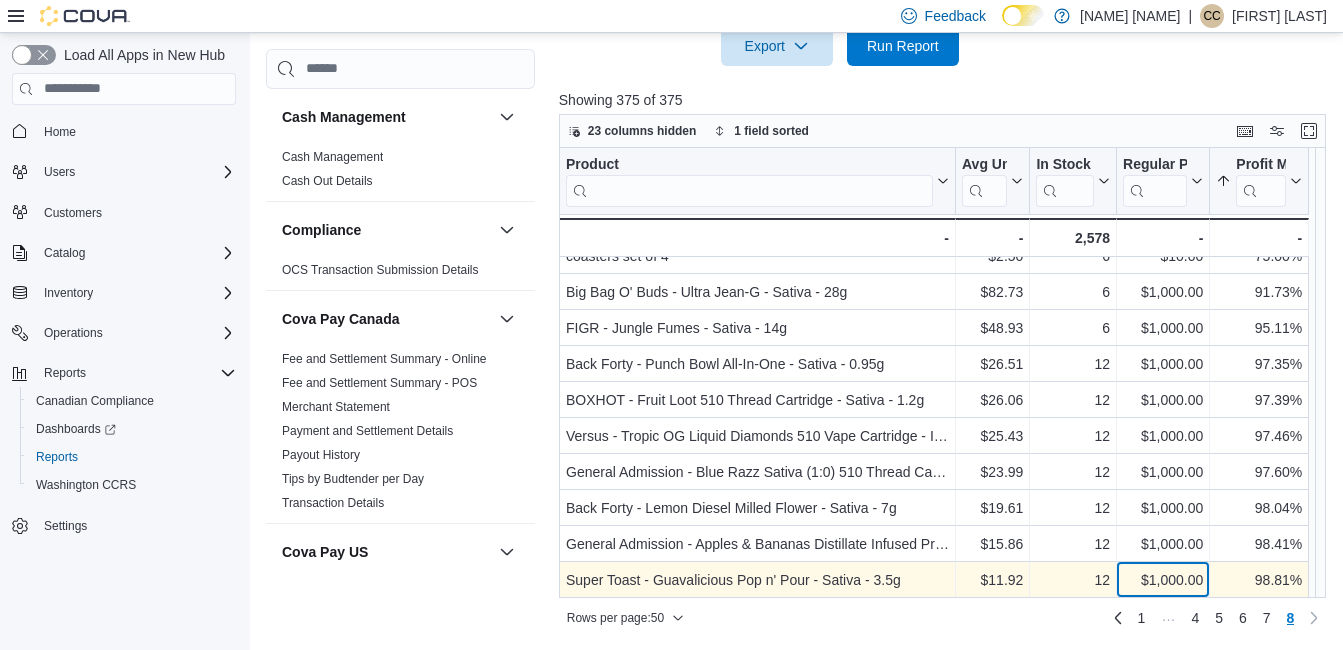 click on "$1,000.00" at bounding box center [1163, 580] 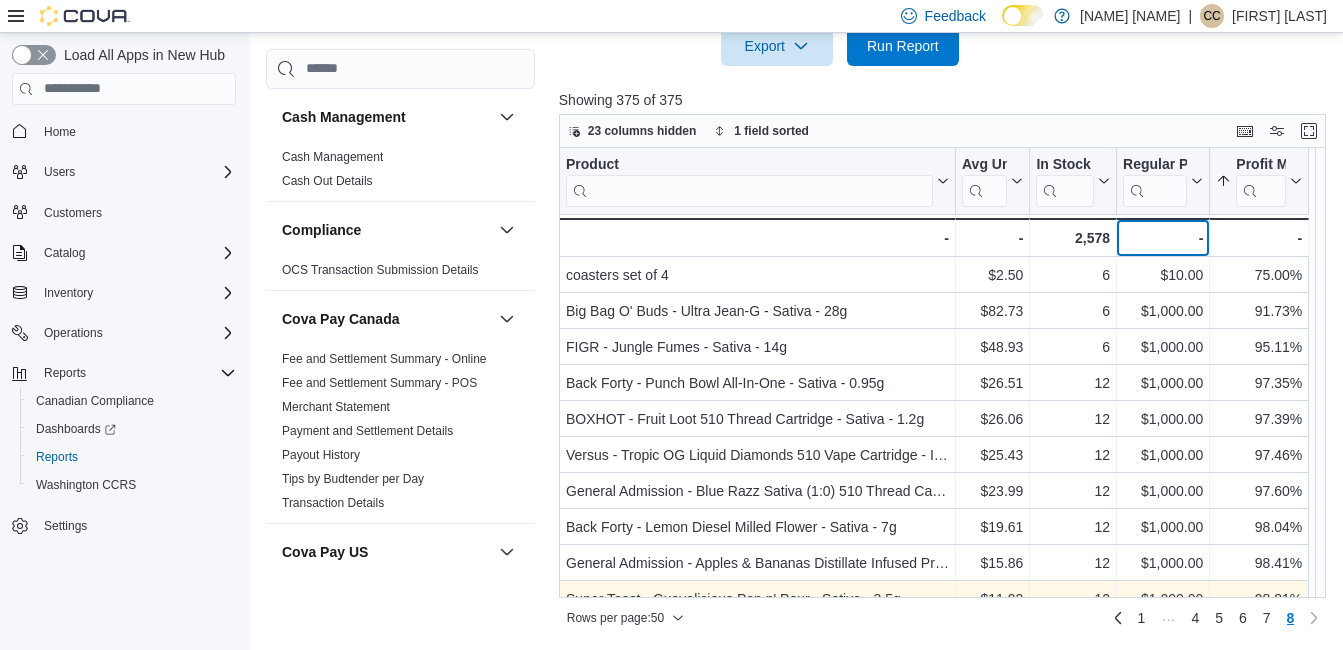 scroll, scrollTop: 559, scrollLeft: 0, axis: vertical 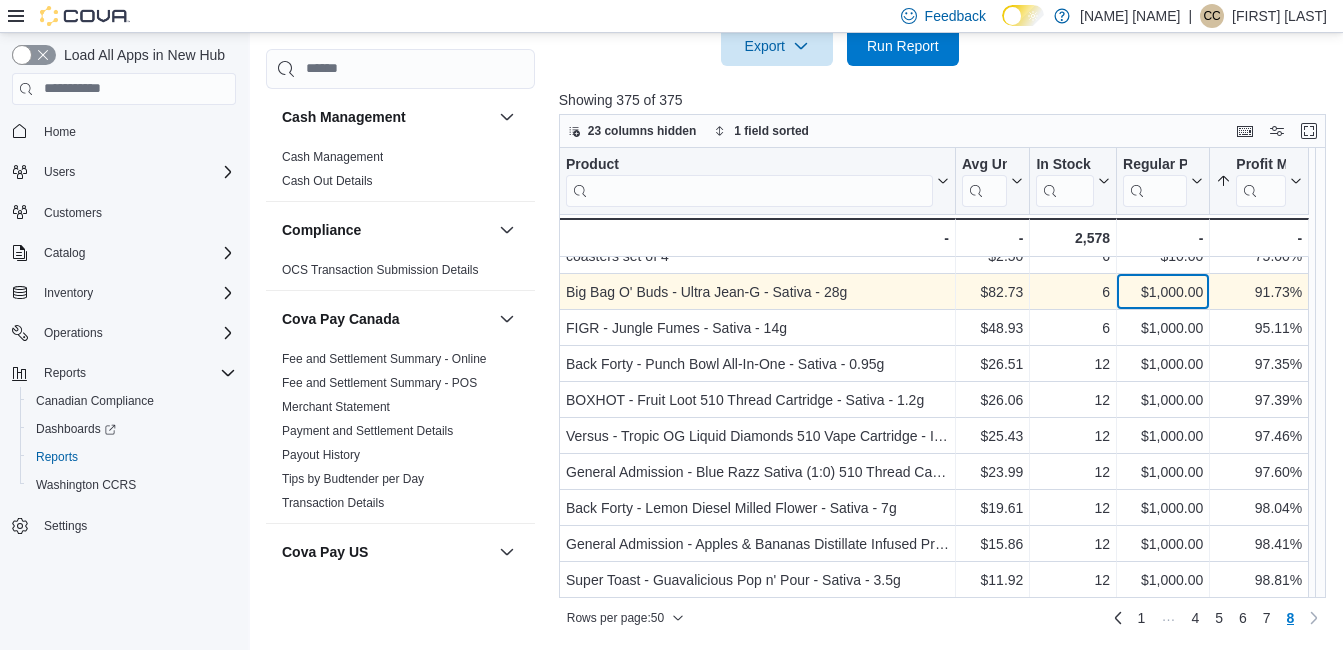 click on "$1,000.00" at bounding box center [1163, 292] 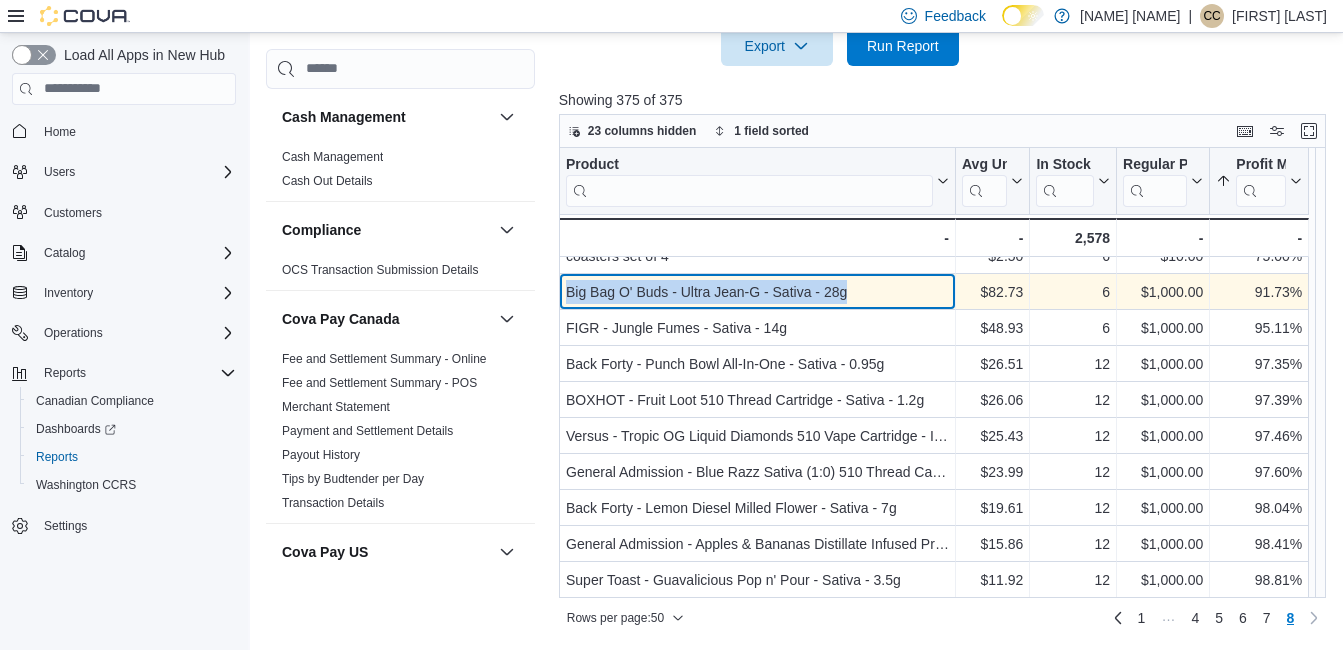 drag, startPoint x: 856, startPoint y: 290, endPoint x: 564, endPoint y: 293, distance: 292.0154 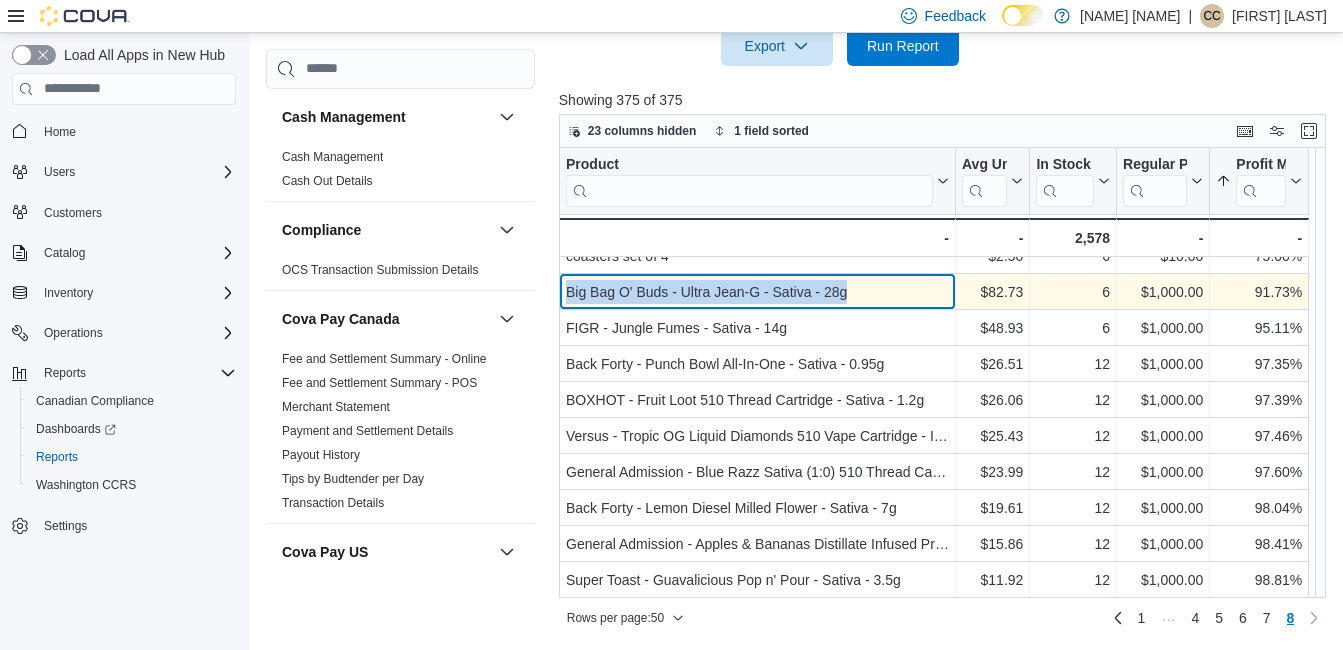 copy on "Big Bag O' Buds - Ultra Jean-G - Sativa - 28g" 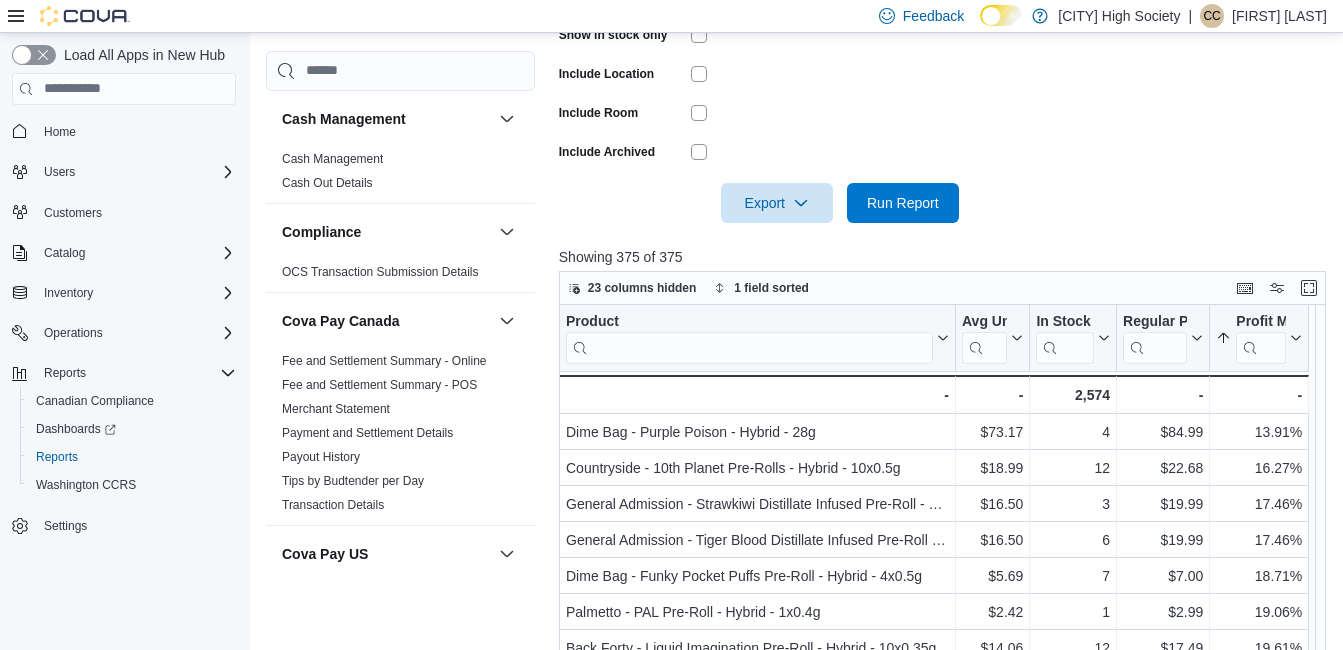 scroll, scrollTop: 587, scrollLeft: 0, axis: vertical 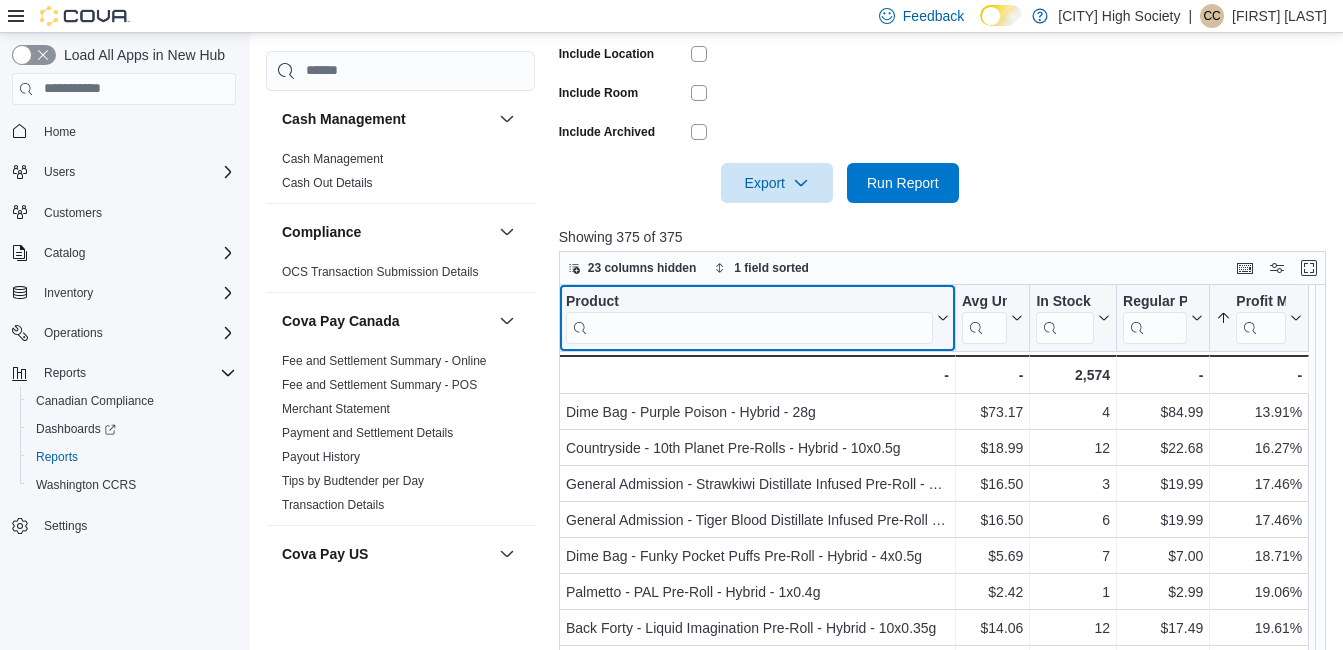 click at bounding box center [749, 327] 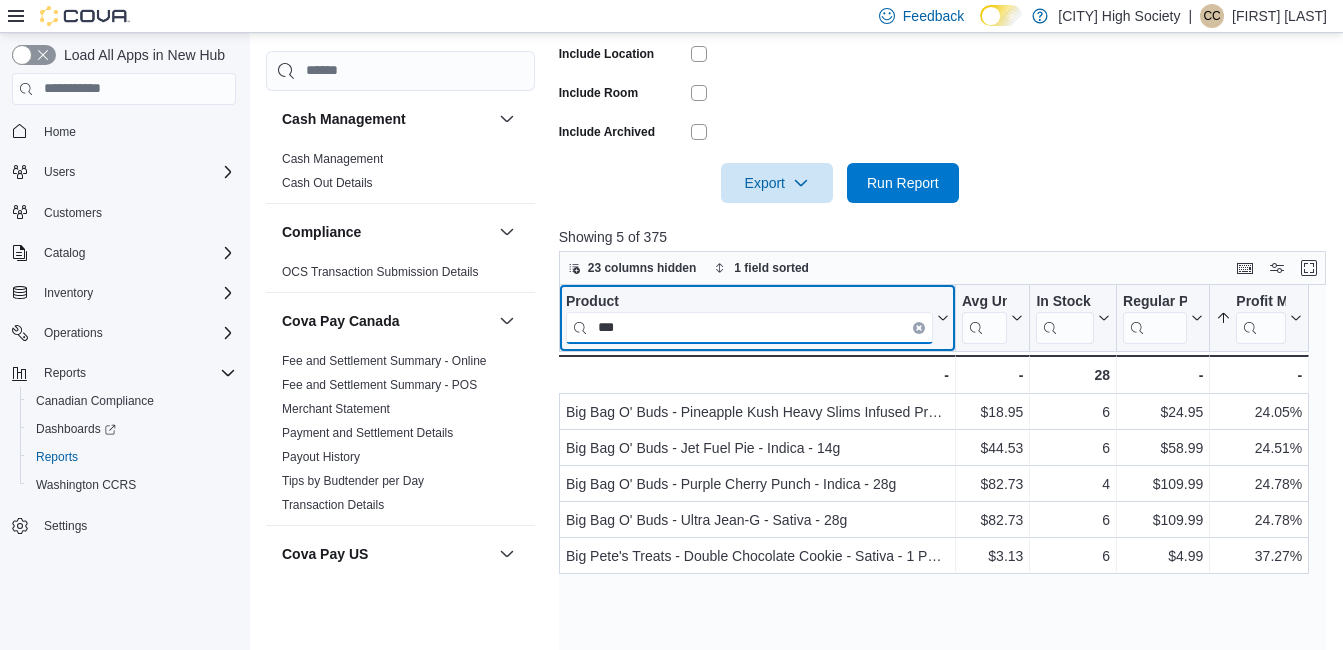 type on "***" 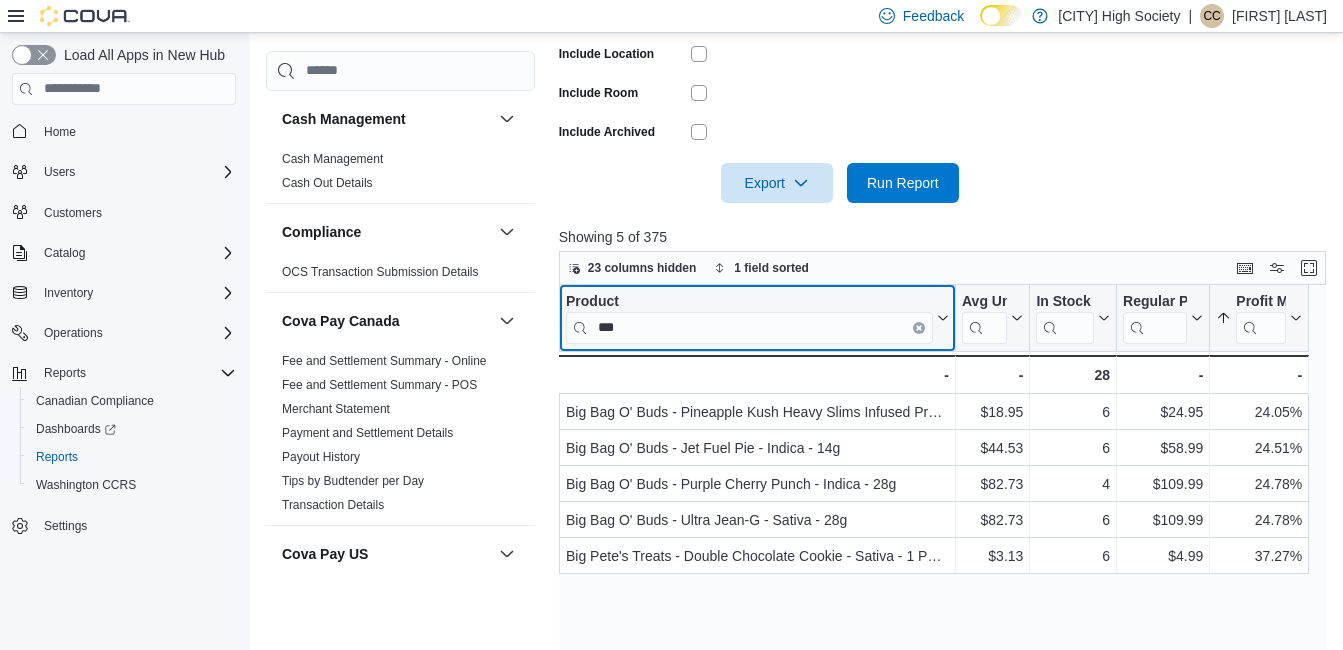 click at bounding box center [919, 327] 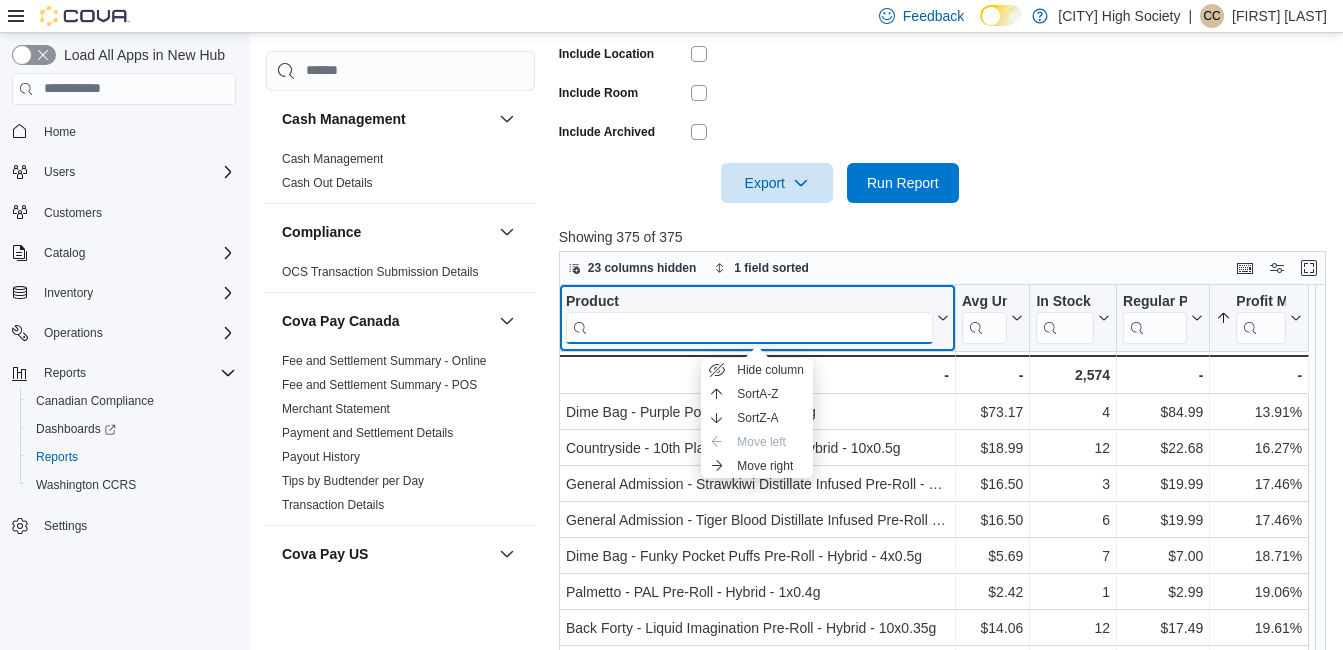 click at bounding box center [749, 327] 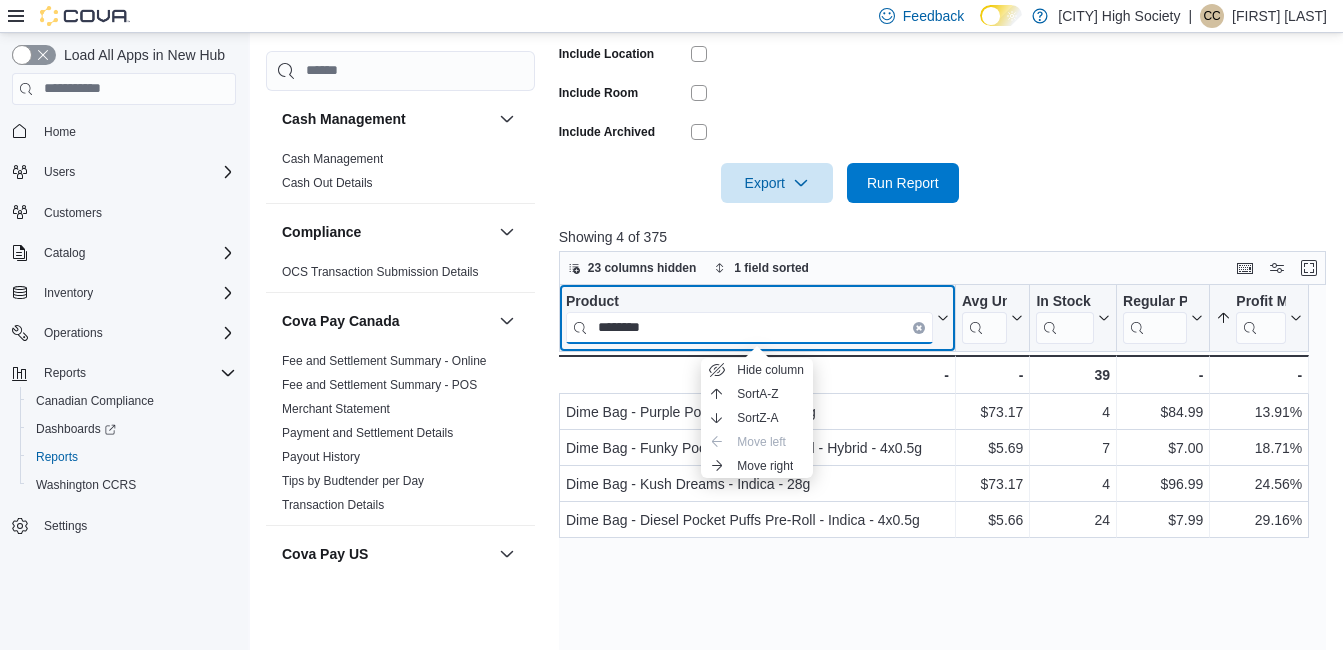 type on "********" 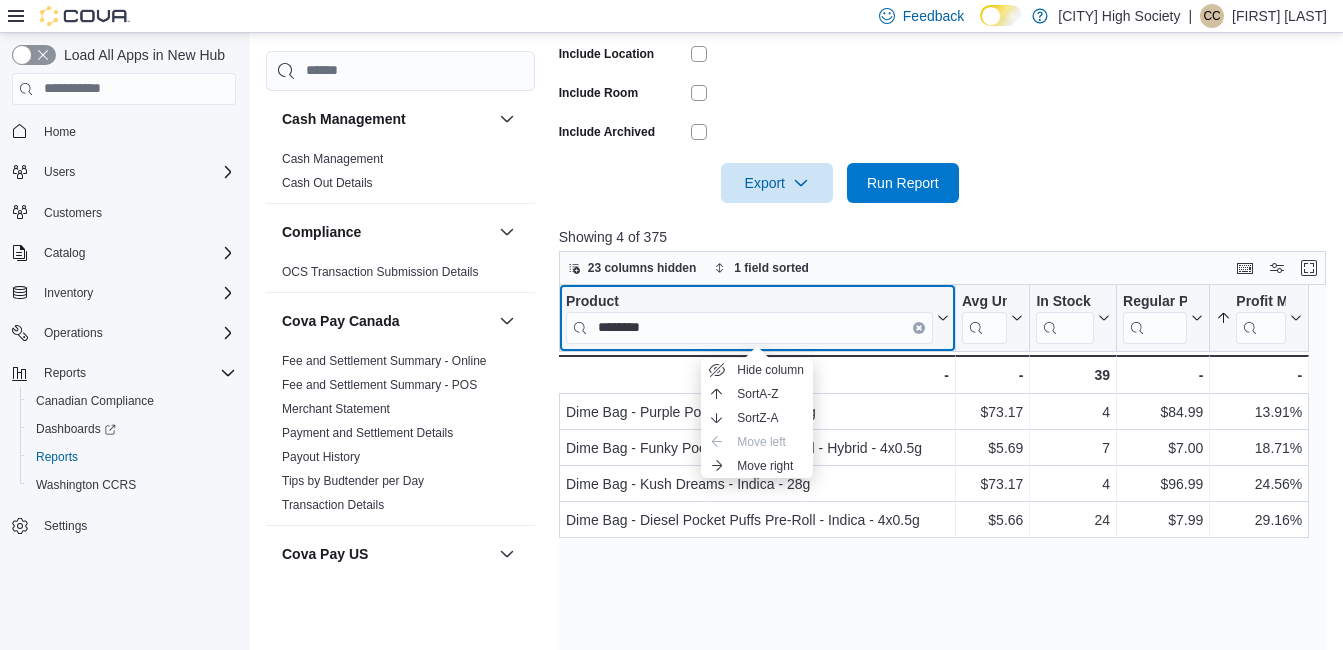 click 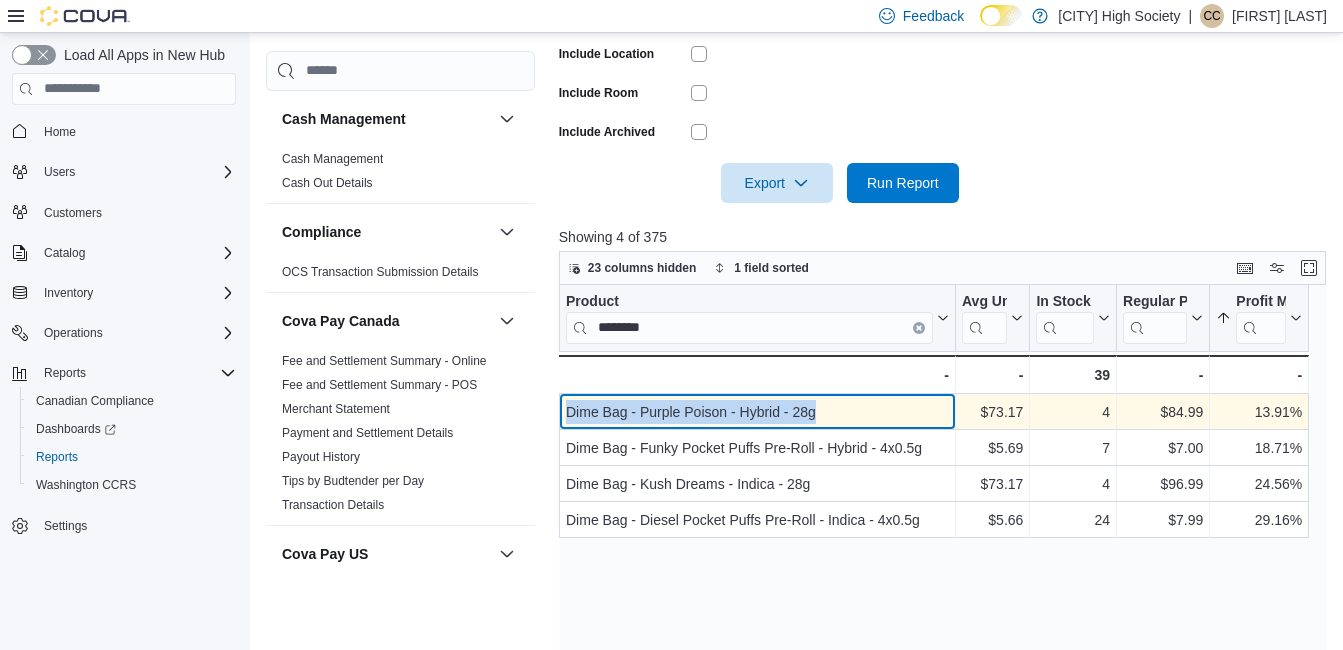 drag, startPoint x: 821, startPoint y: 411, endPoint x: 564, endPoint y: 417, distance: 257.07004 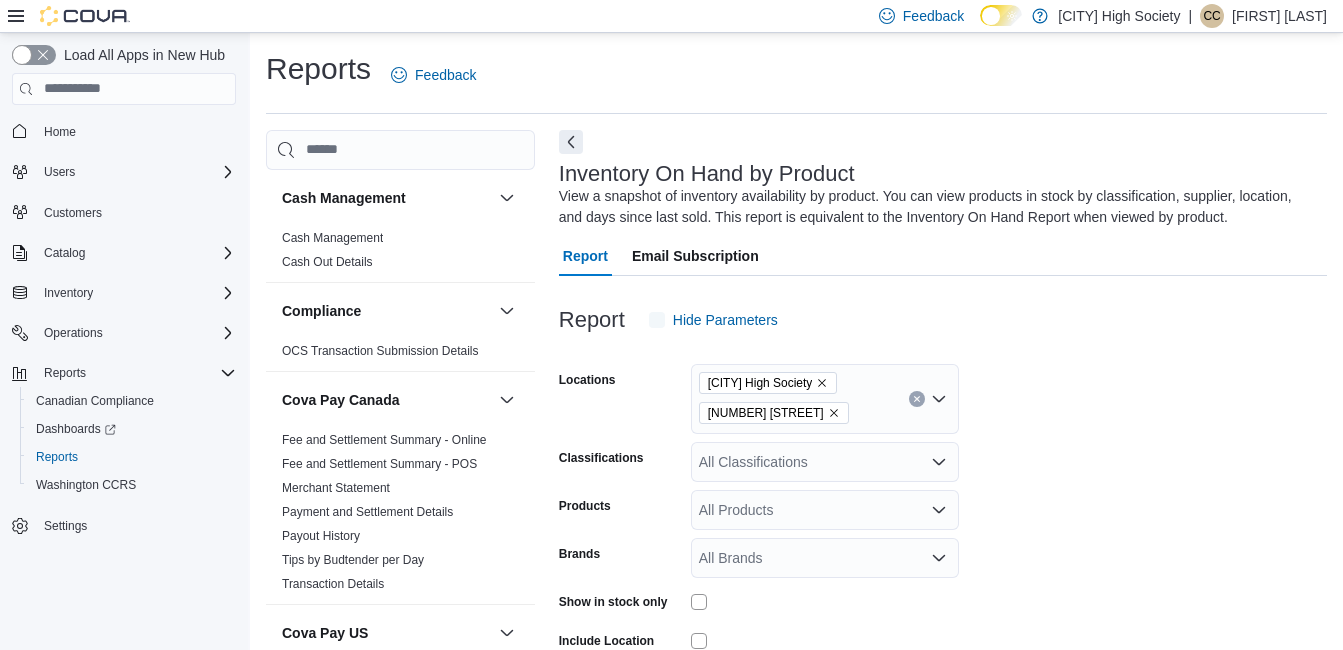 scroll, scrollTop: 67, scrollLeft: 0, axis: vertical 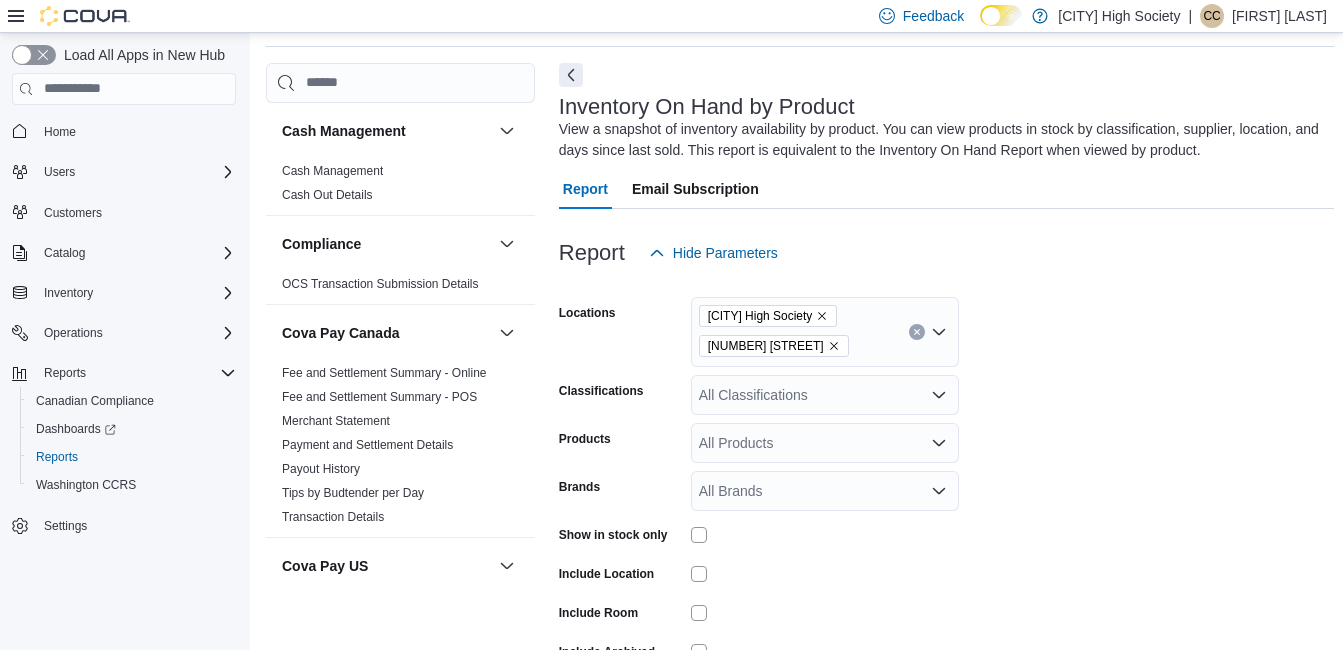 click on "Locations Owen Sound High Society 910 2nd Avenue East Classifications All Classifications Products All Products Brands All Brands Show in stock only Include Location Include Room Include Archived Export  Run Report" at bounding box center (946, 498) 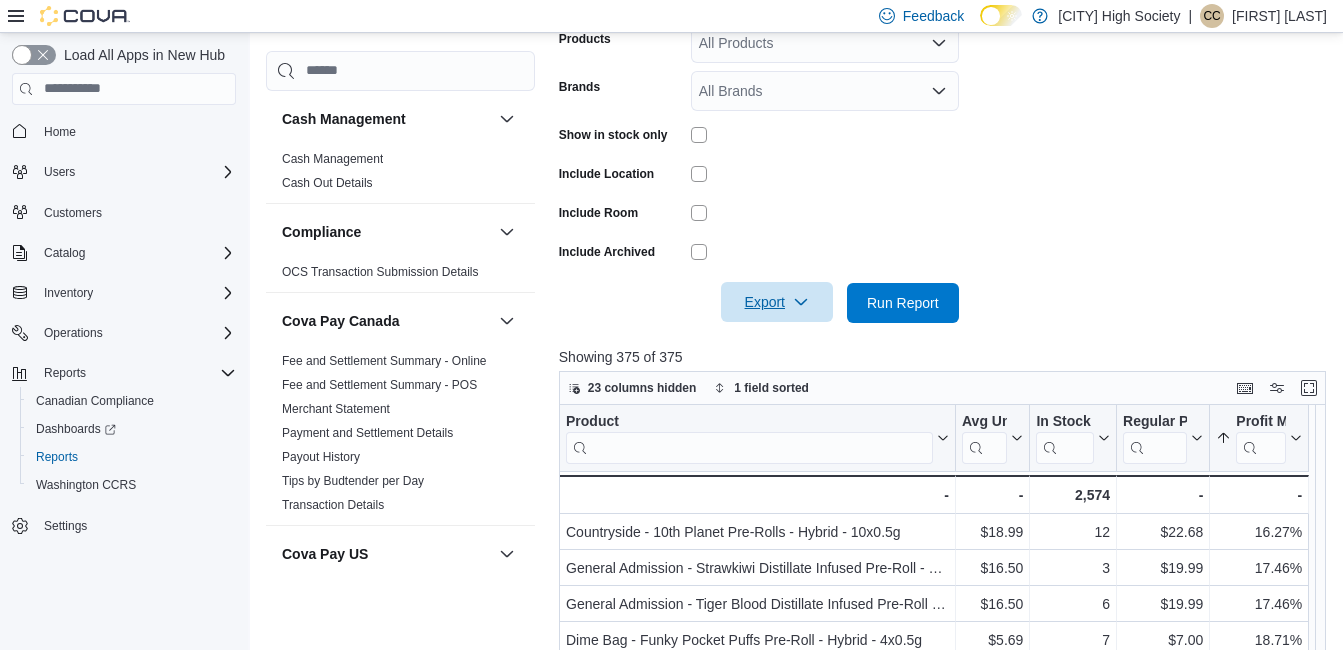 scroll, scrollTop: 507, scrollLeft: 0, axis: vertical 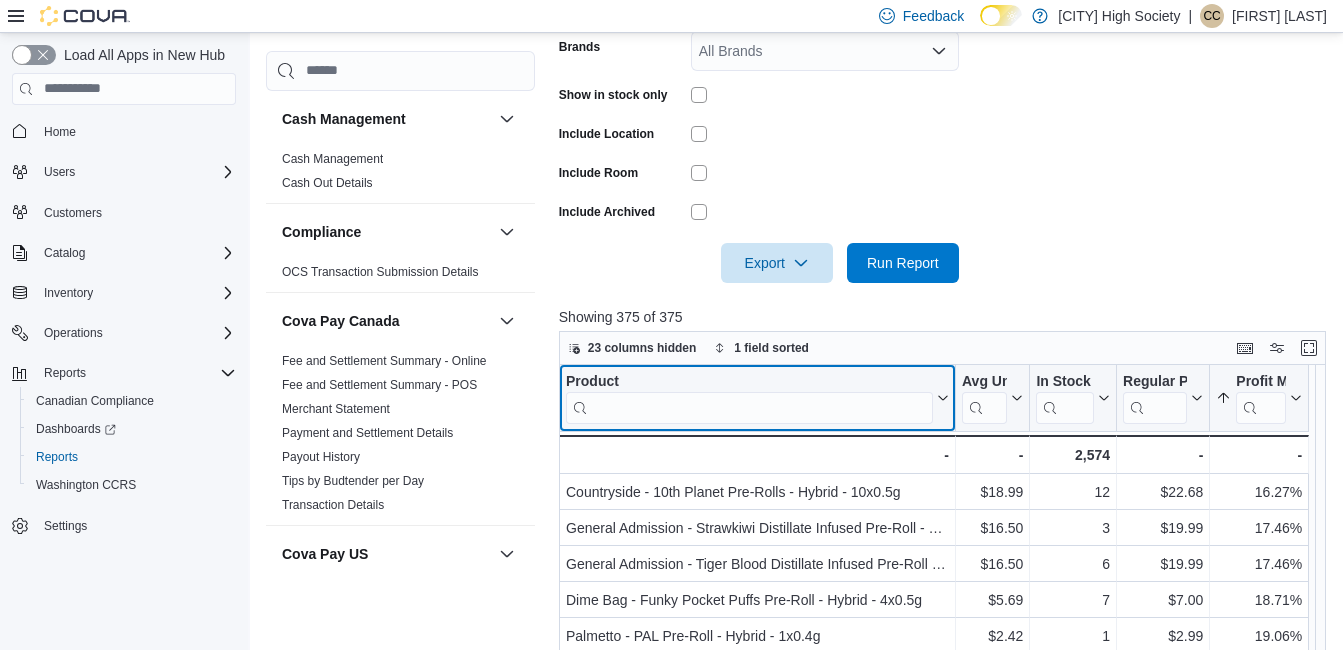 click at bounding box center [749, 407] 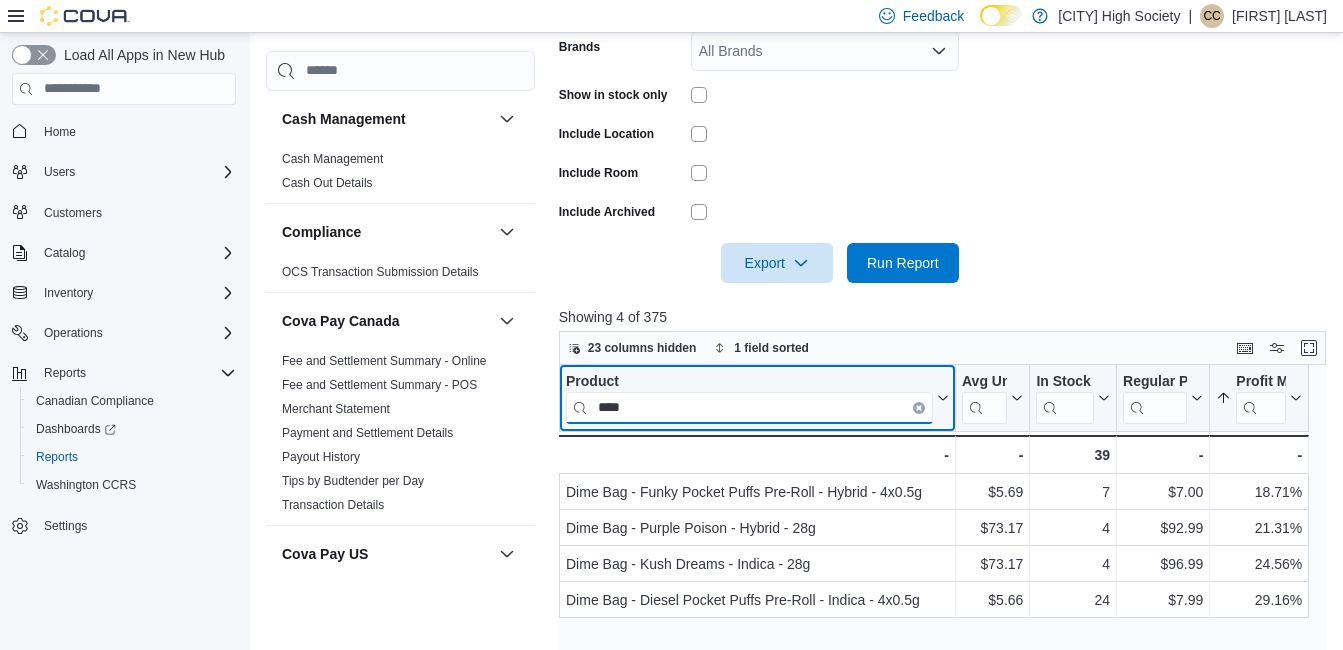 type on "****" 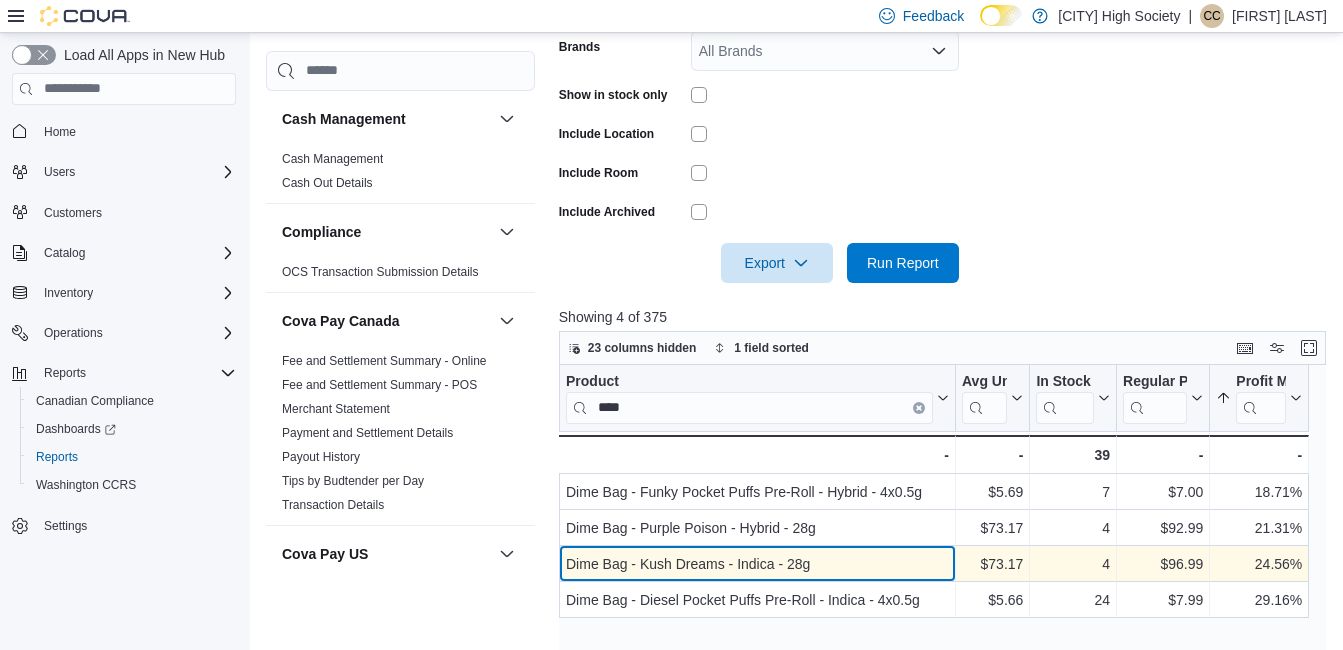 click on "Dime Bag - Kush Dreams - Indica - 28g" at bounding box center [757, 564] 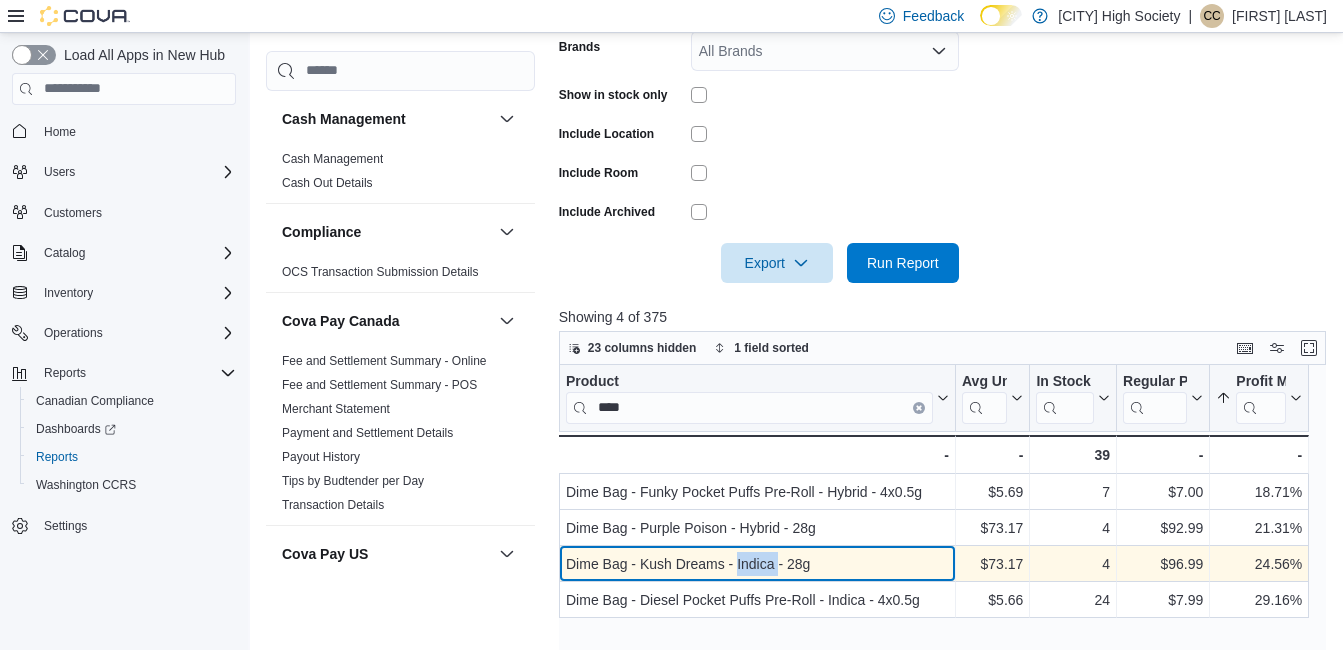 click on "Dime Bag - Kush Dreams - Indica - 28g" at bounding box center [757, 564] 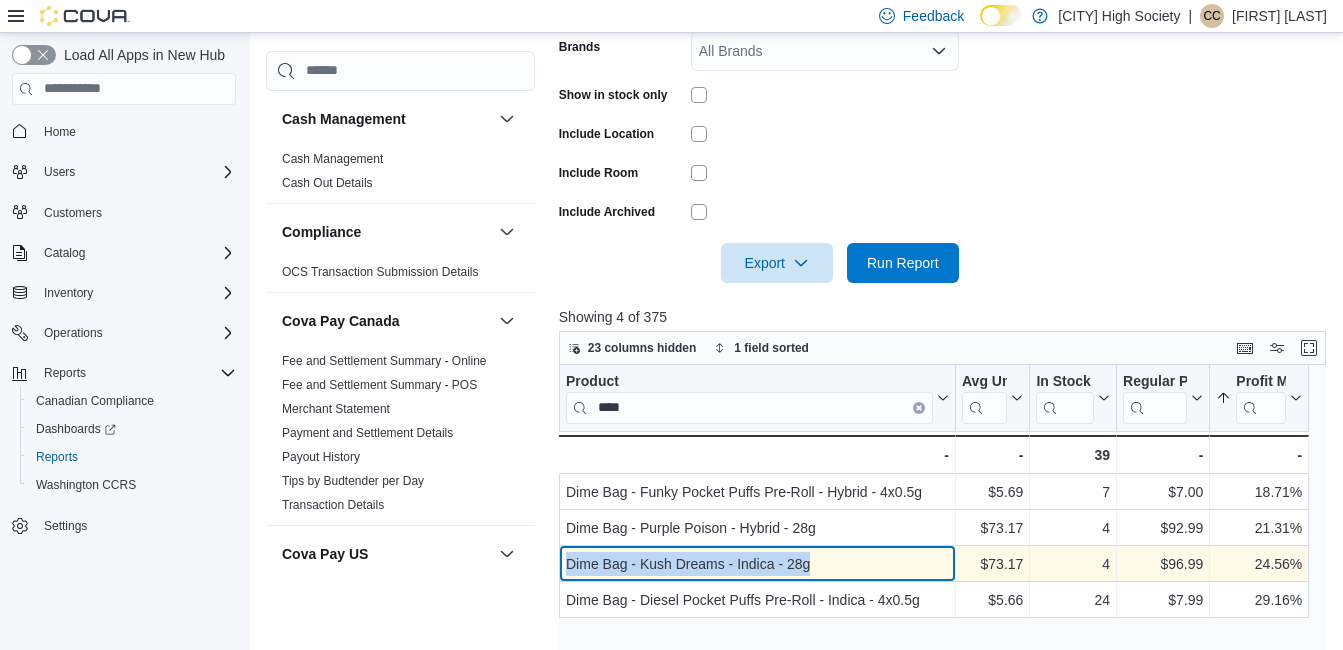 click on "Dime Bag - Kush Dreams - Indica - 28g" at bounding box center (757, 564) 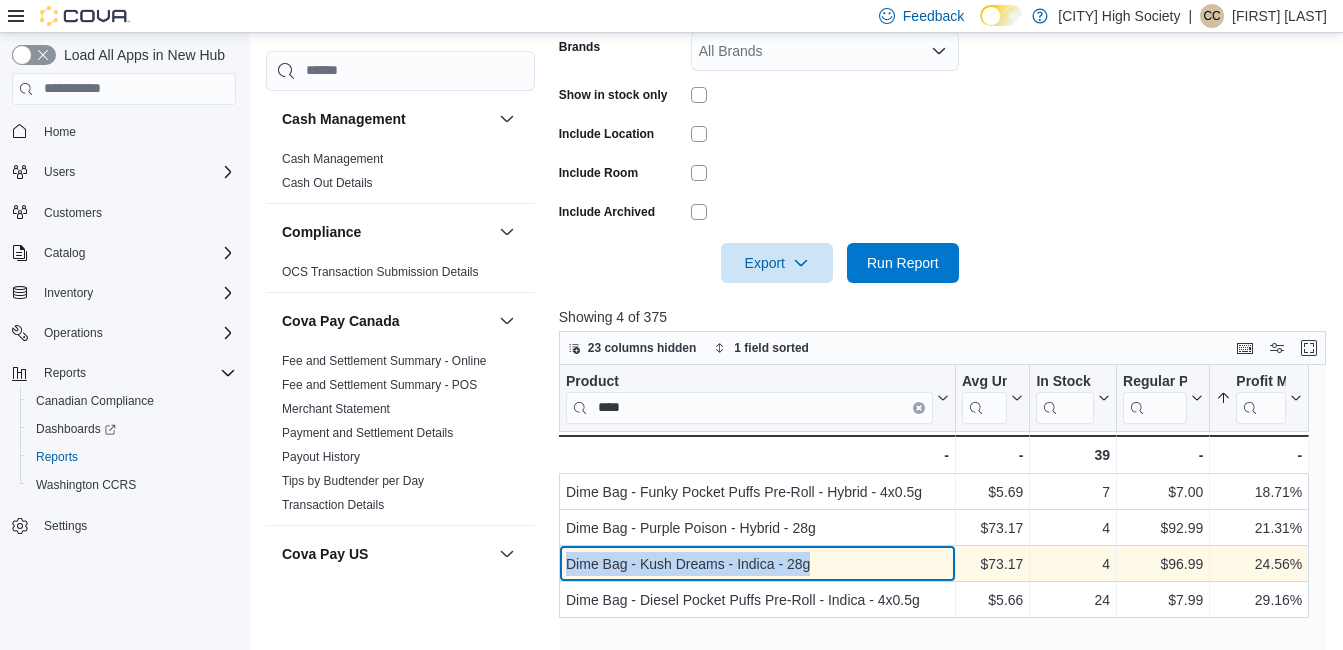 drag, startPoint x: 753, startPoint y: 561, endPoint x: 732, endPoint y: 564, distance: 21.213203 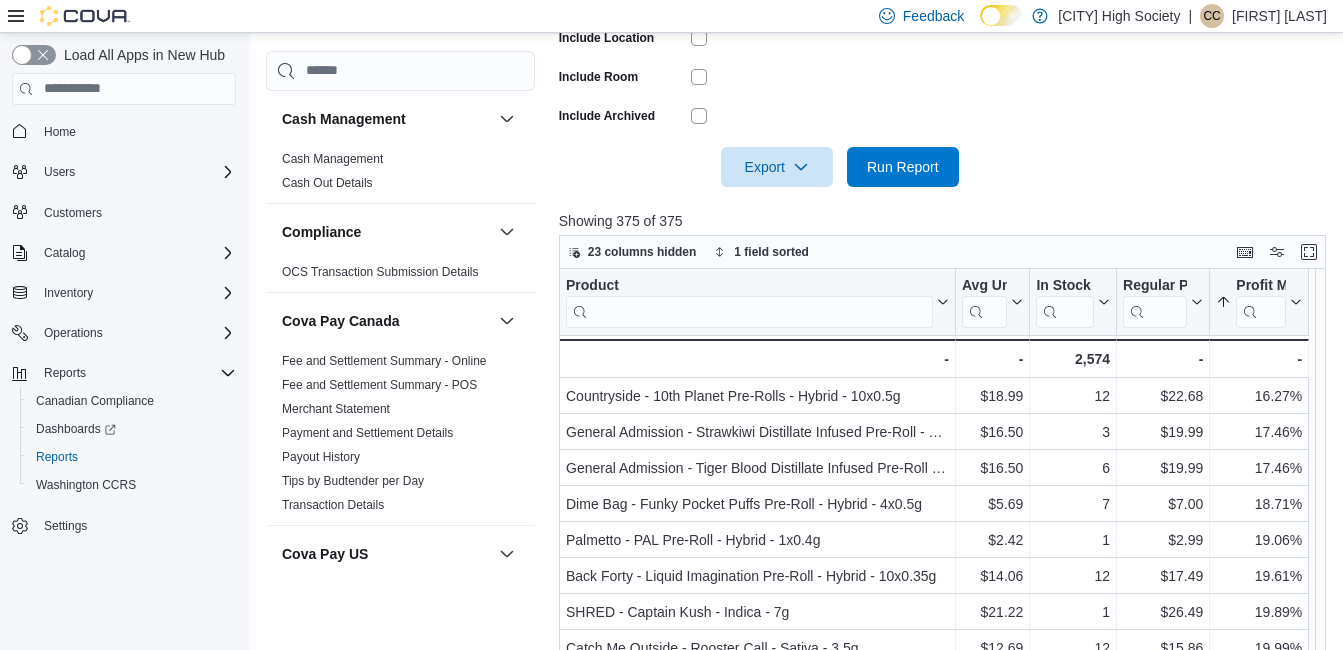 scroll, scrollTop: 627, scrollLeft: 0, axis: vertical 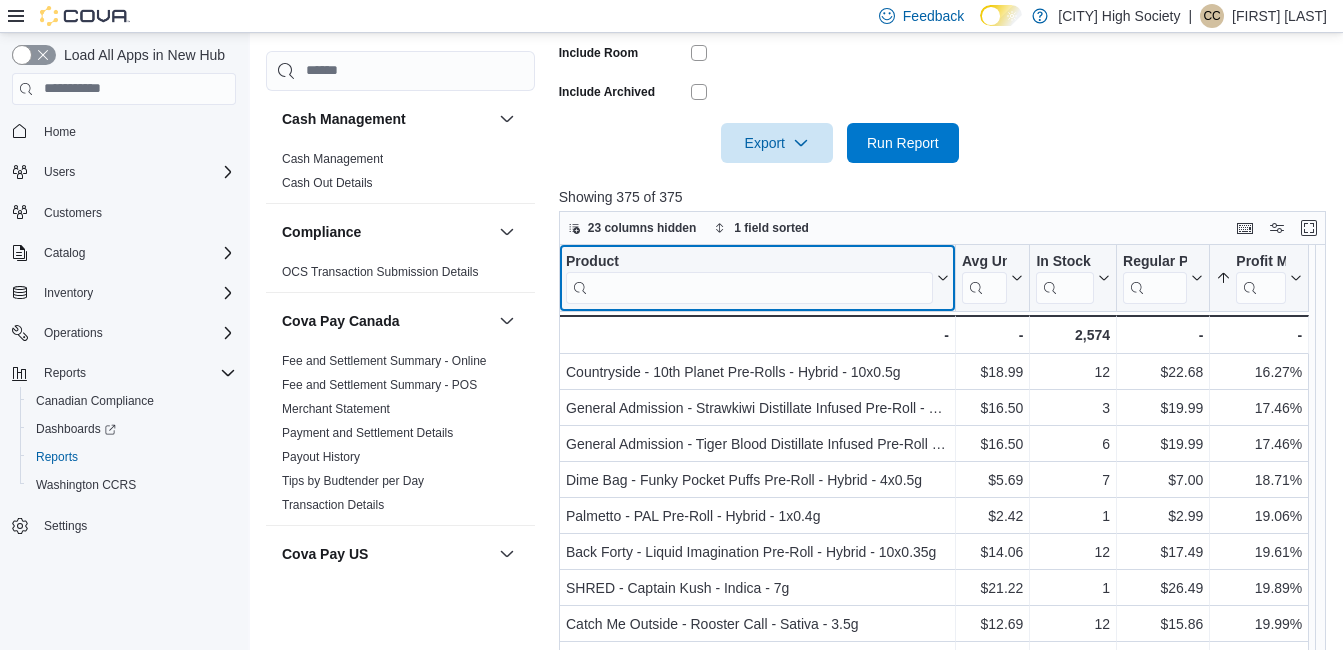click at bounding box center [749, 287] 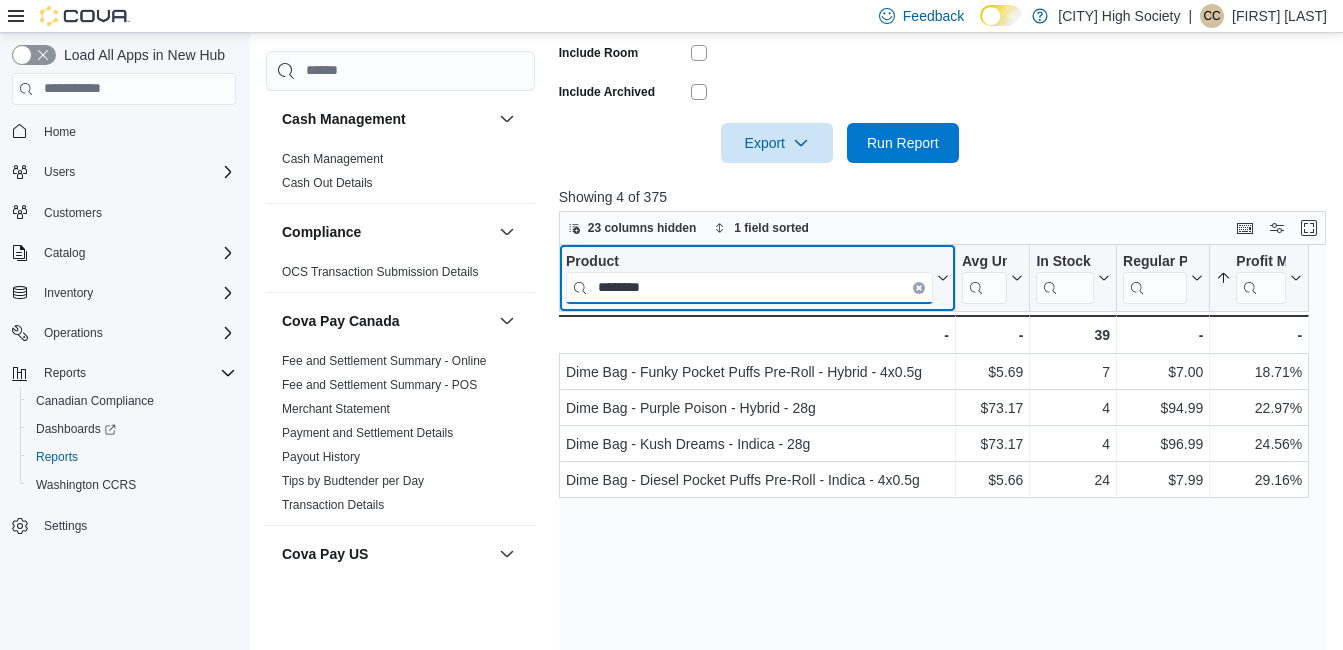 type on "********" 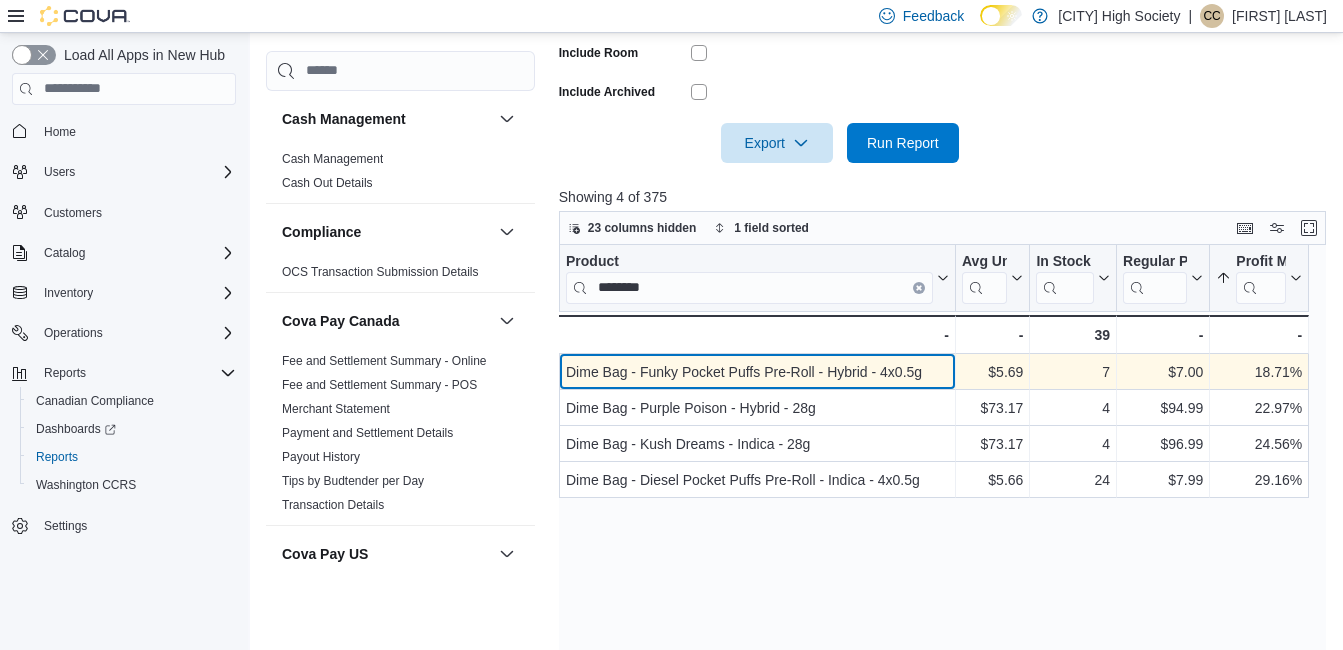 click on "Dime Bag - Funky Pocket Puffs Pre-Roll - Hybrid - 4x0.5g" at bounding box center [757, 372] 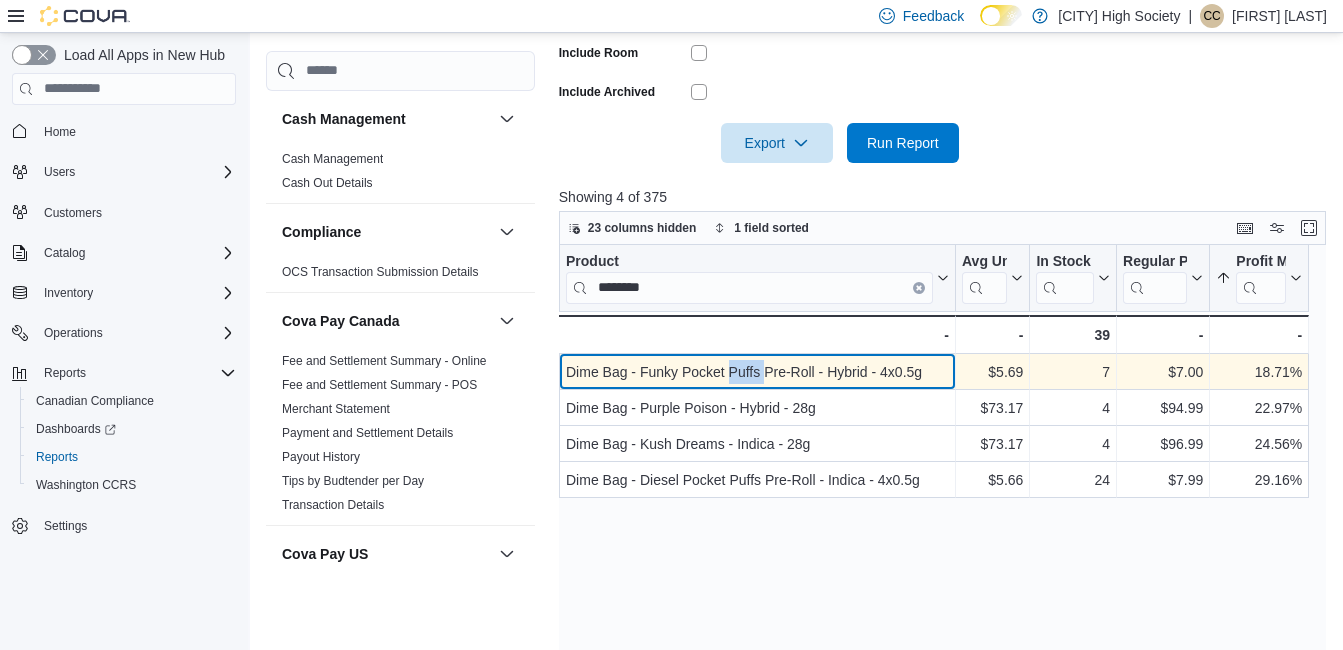 click on "Dime Bag - Funky Pocket Puffs Pre-Roll - Hybrid - 4x0.5g" at bounding box center (757, 372) 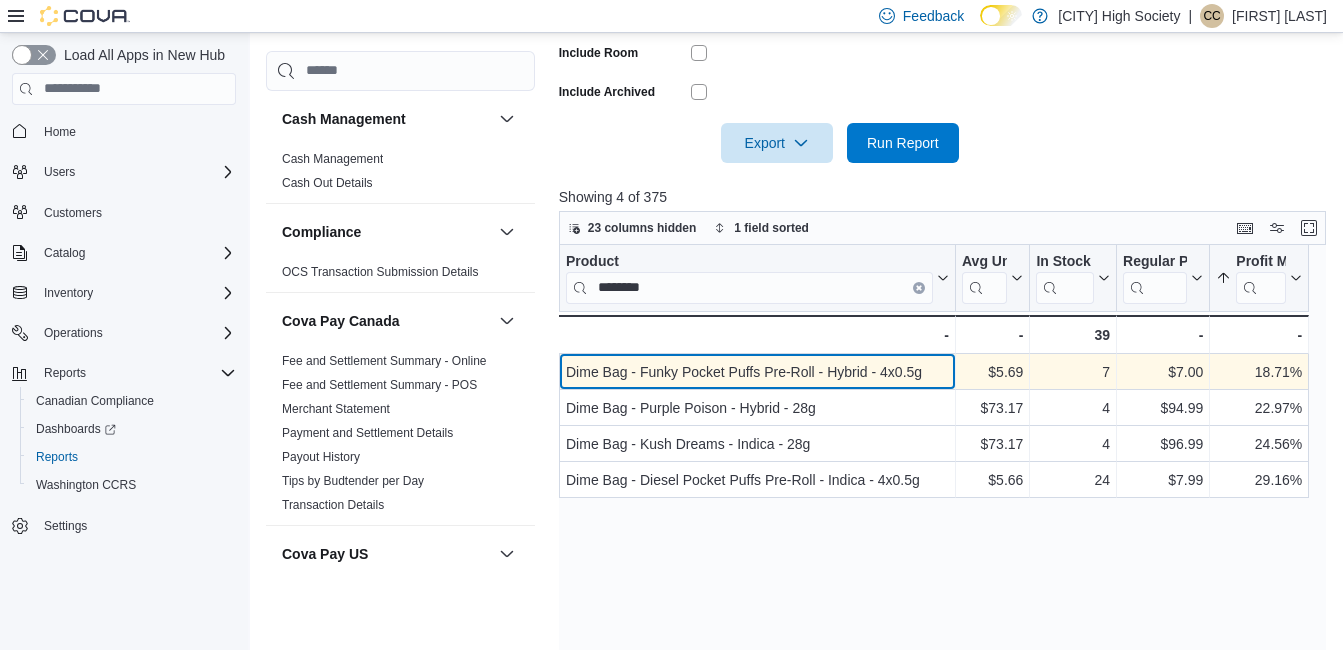 drag, startPoint x: 739, startPoint y: 375, endPoint x: 918, endPoint y: 364, distance: 179.33768 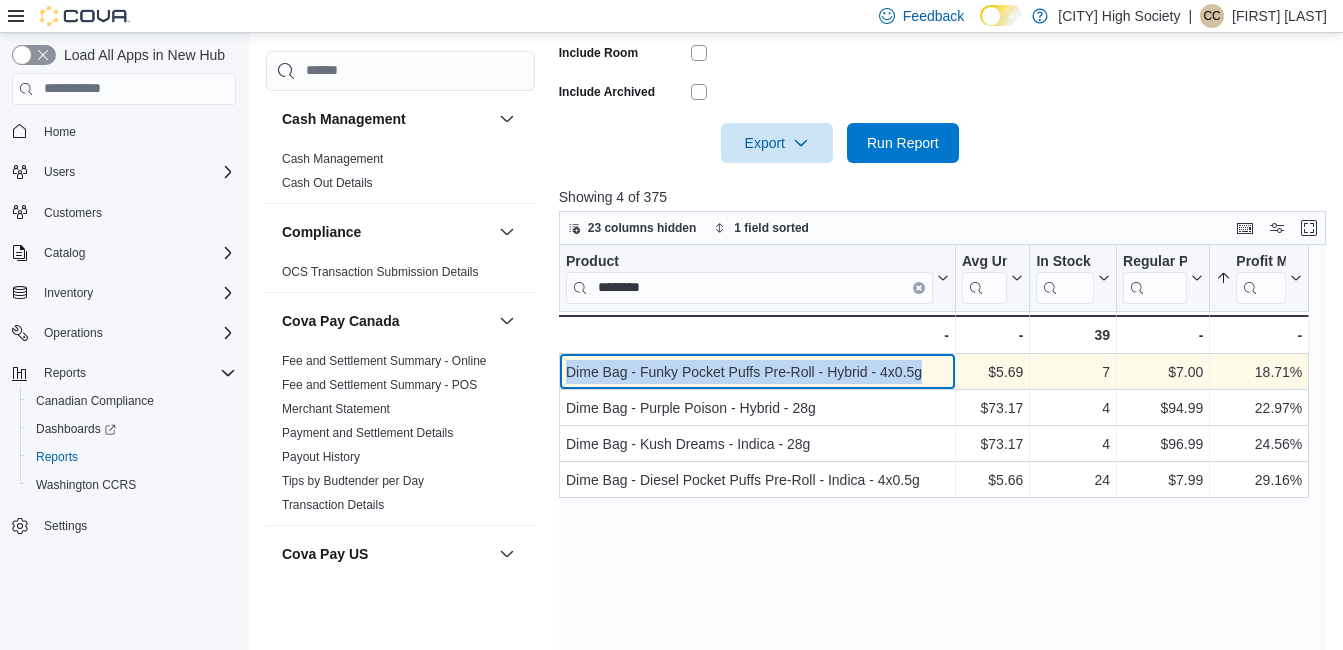 drag, startPoint x: 922, startPoint y: 372, endPoint x: 567, endPoint y: 365, distance: 355.069 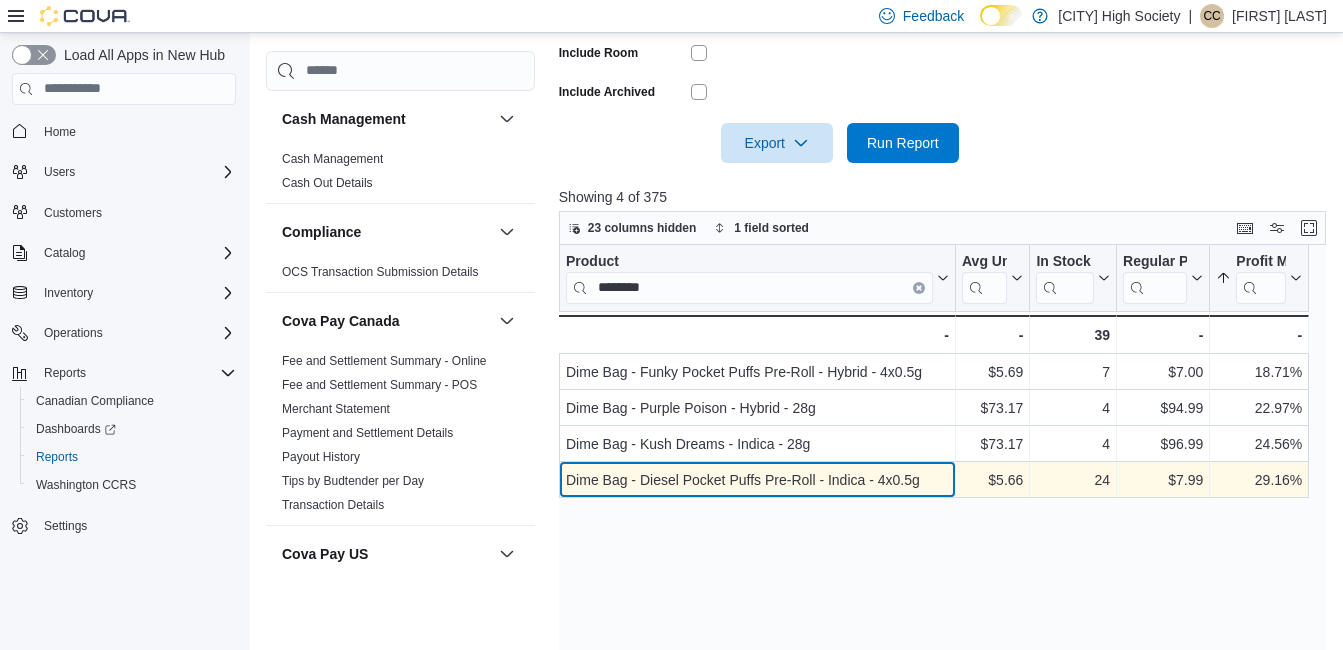 click on "Dime Bag - Diesel Pocket Puffs Pre-Roll - Indica - 4x0.5g" at bounding box center [757, 480] 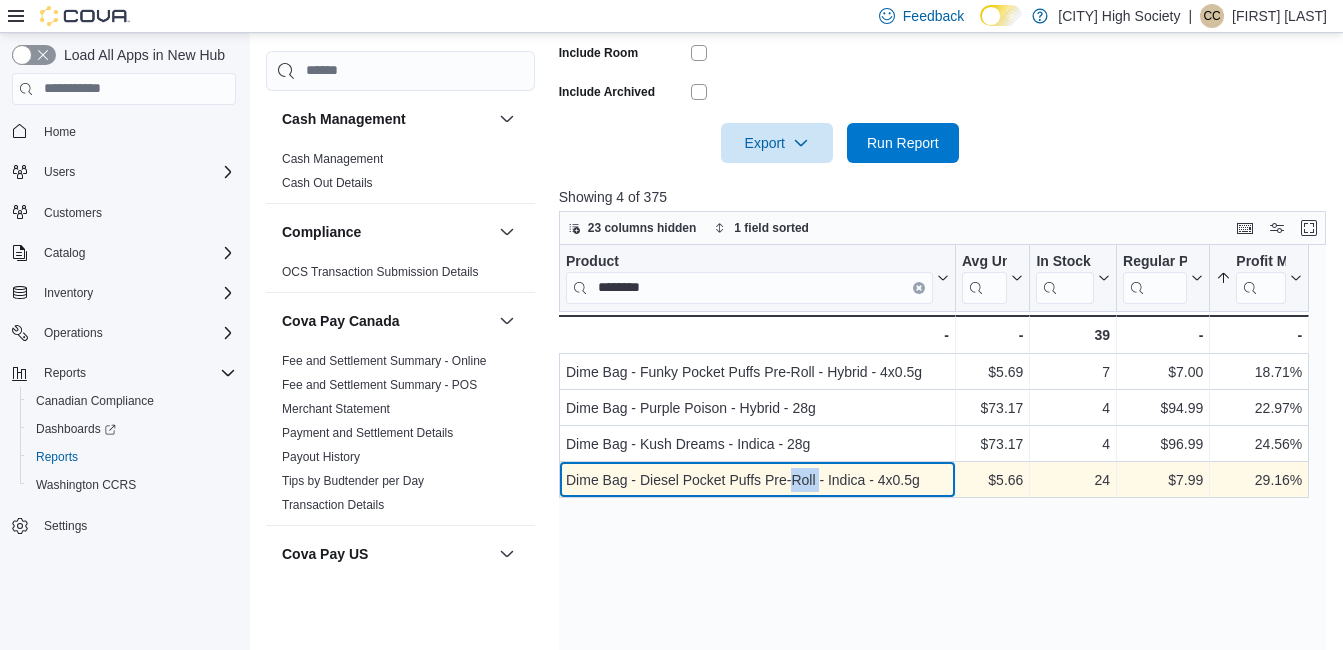 click on "Dime Bag - Diesel Pocket Puffs Pre-Roll - Indica - 4x0.5g" at bounding box center (757, 480) 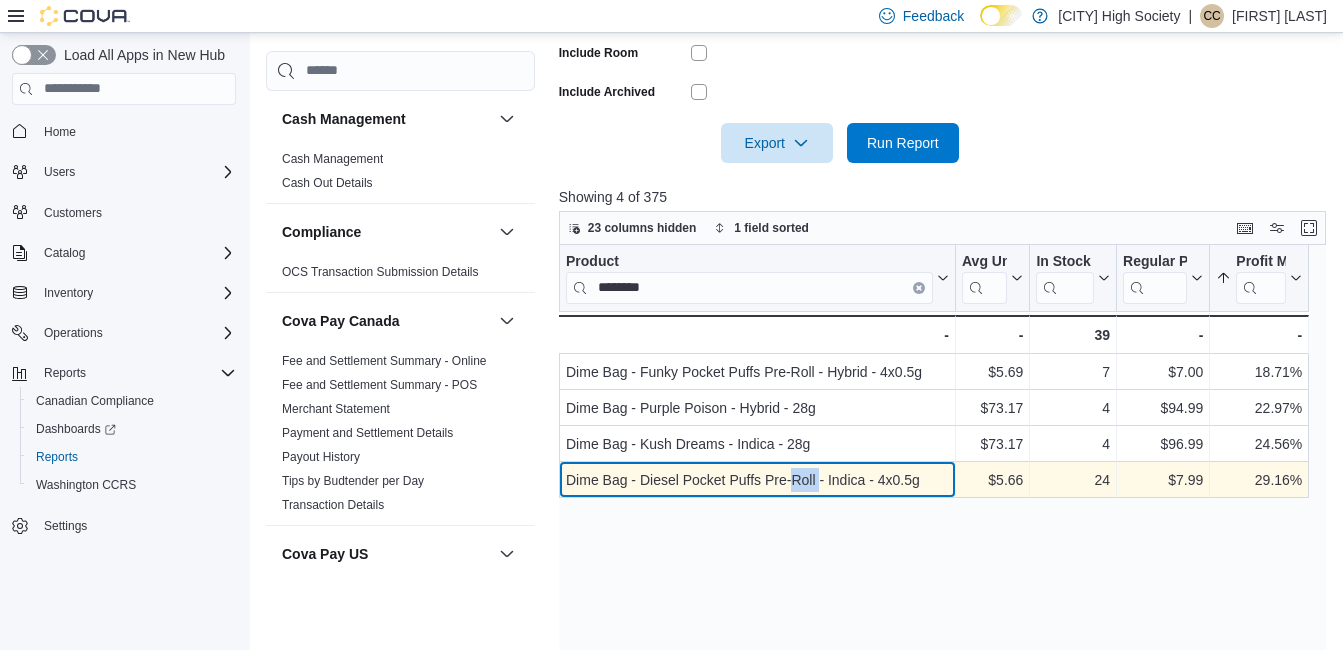 click on "Dime Bag - Diesel Pocket Puffs Pre-Roll - Indica - 4x0.5g" at bounding box center (757, 480) 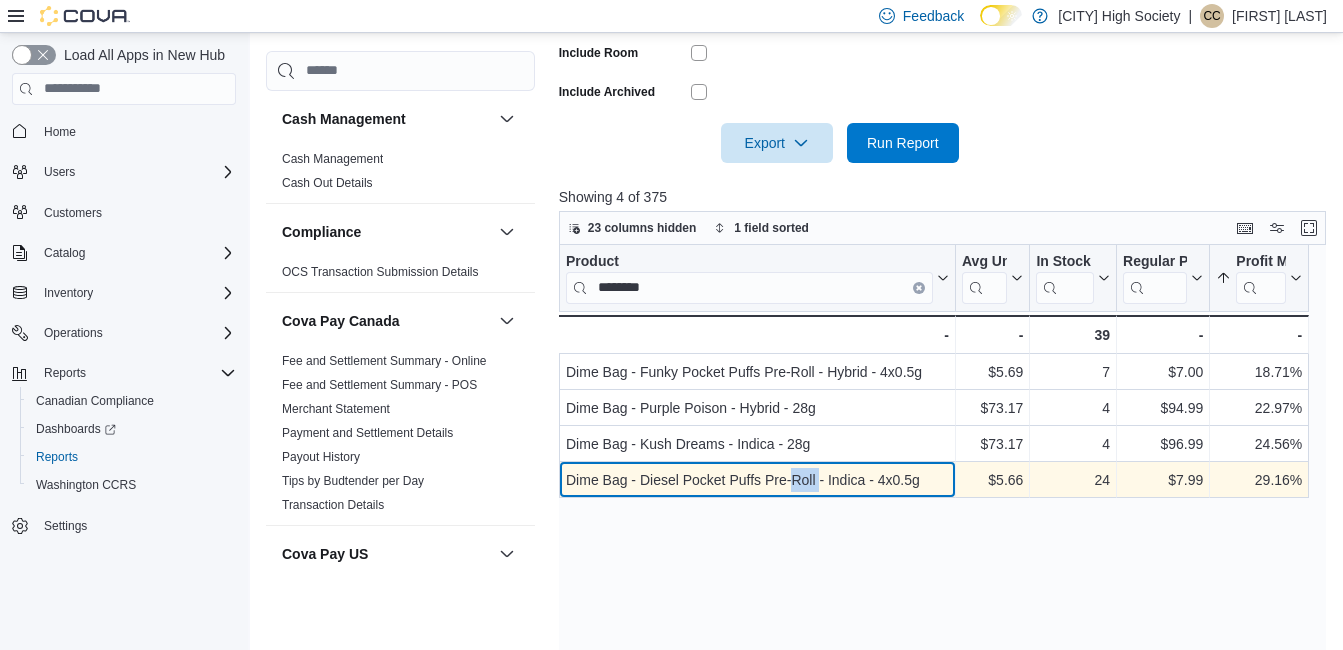 click on "Dime Bag - Diesel Pocket Puffs Pre-Roll - Indica - 4x0.5g" at bounding box center [757, 480] 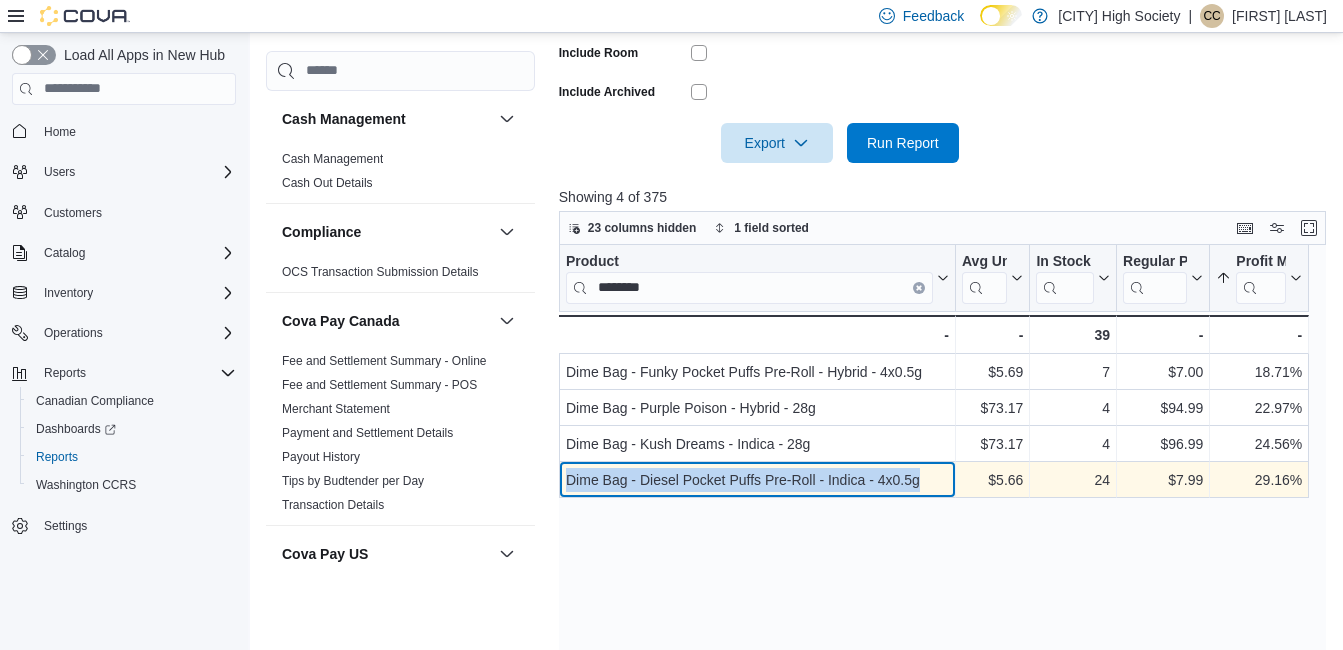 click on "Dime Bag - Diesel Pocket Puffs Pre-Roll - Indica - 4x0.5g" at bounding box center [757, 480] 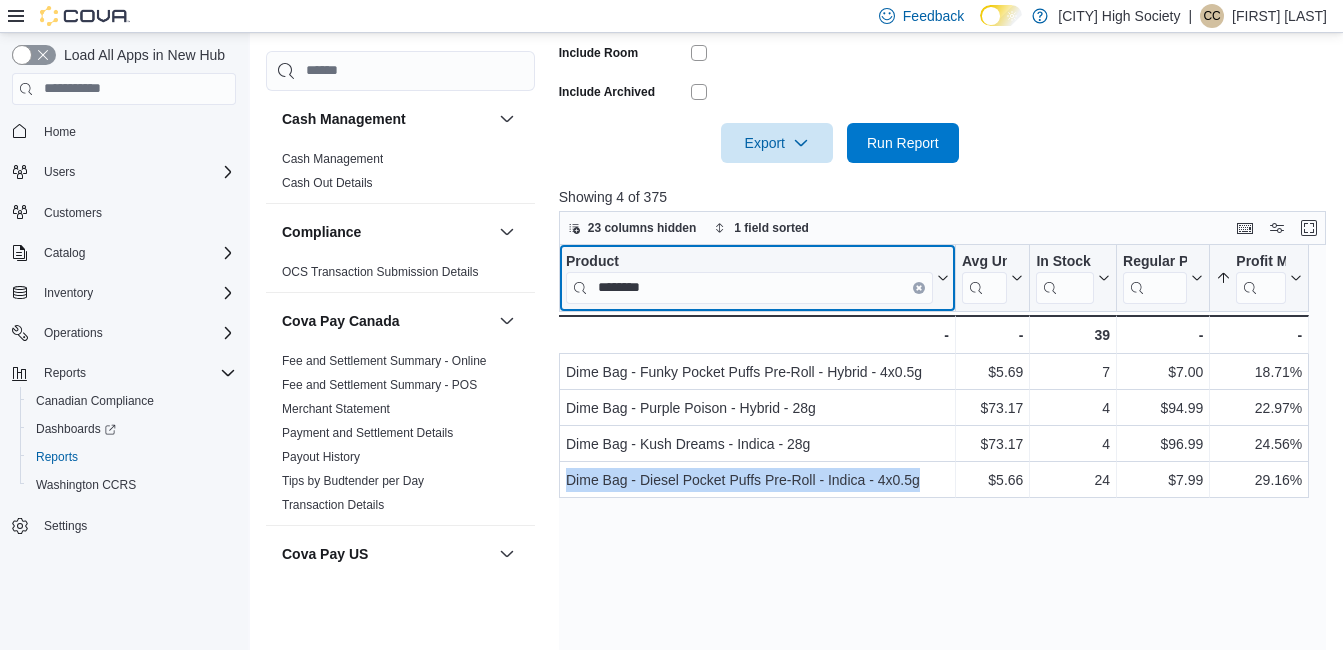 click 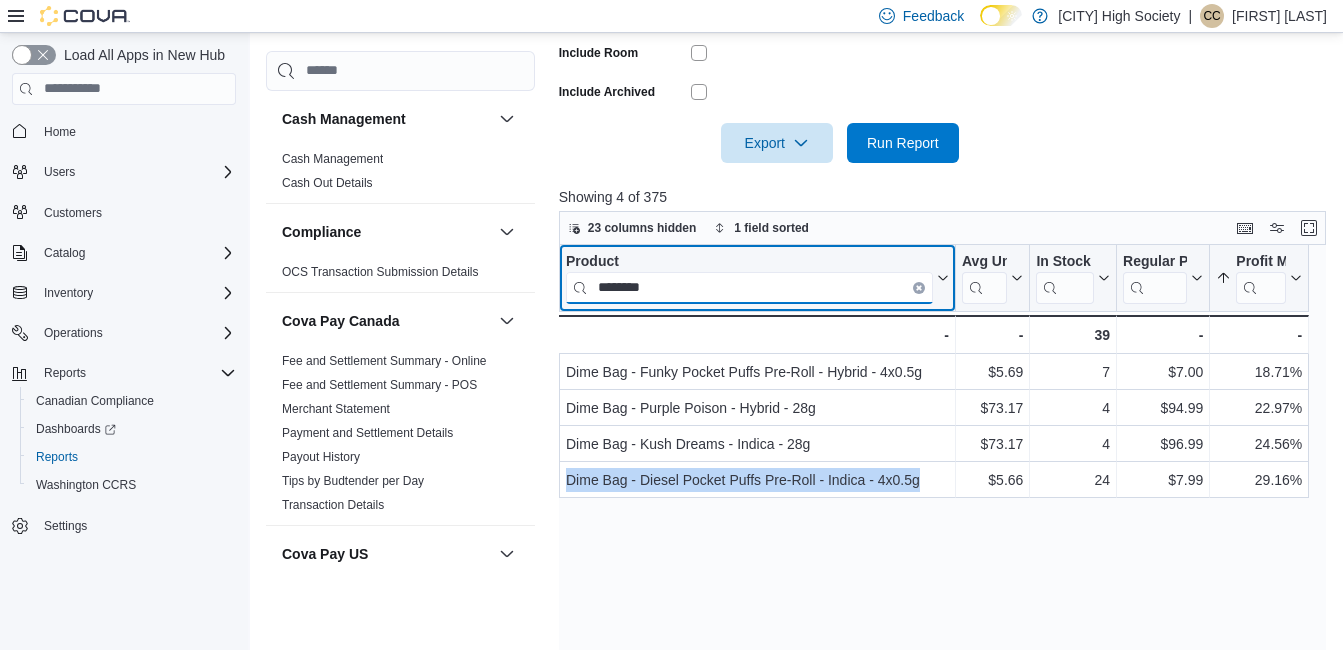 type 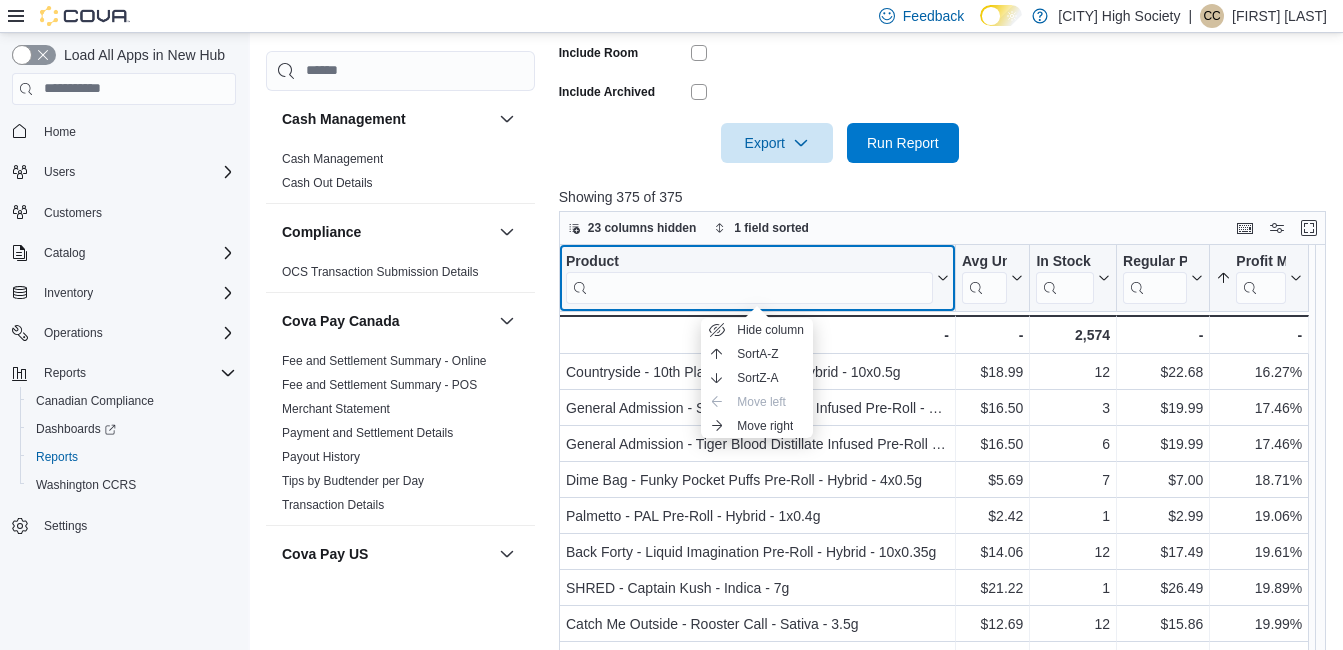 click 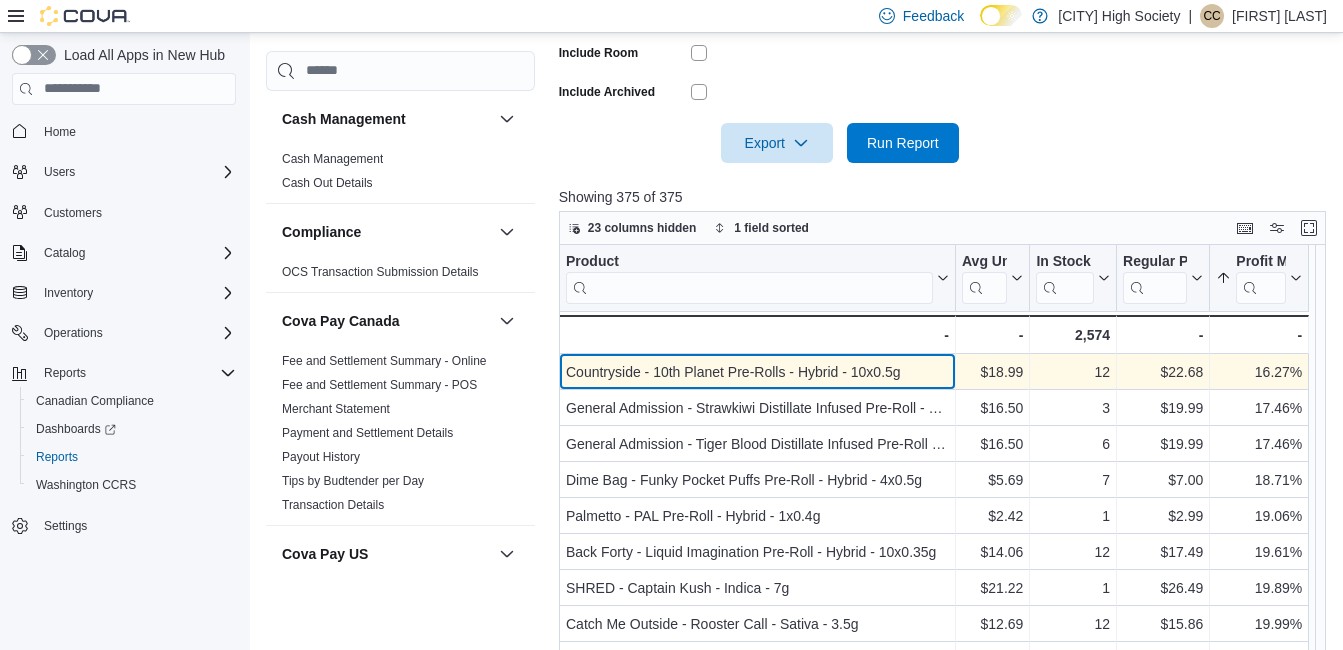 click on "Countryside - 10th Planet Pre-Rolls - Hybrid - 10x0.5g" at bounding box center (757, 372) 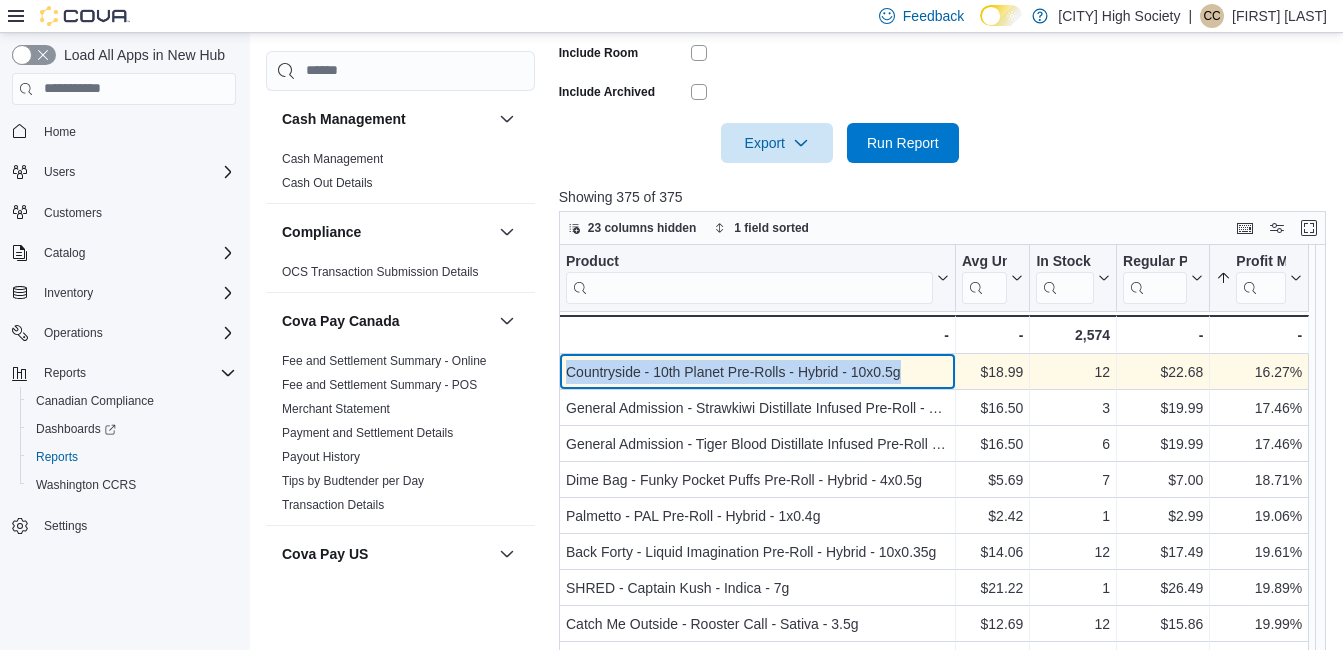 drag, startPoint x: 901, startPoint y: 375, endPoint x: 571, endPoint y: 380, distance: 330.03787 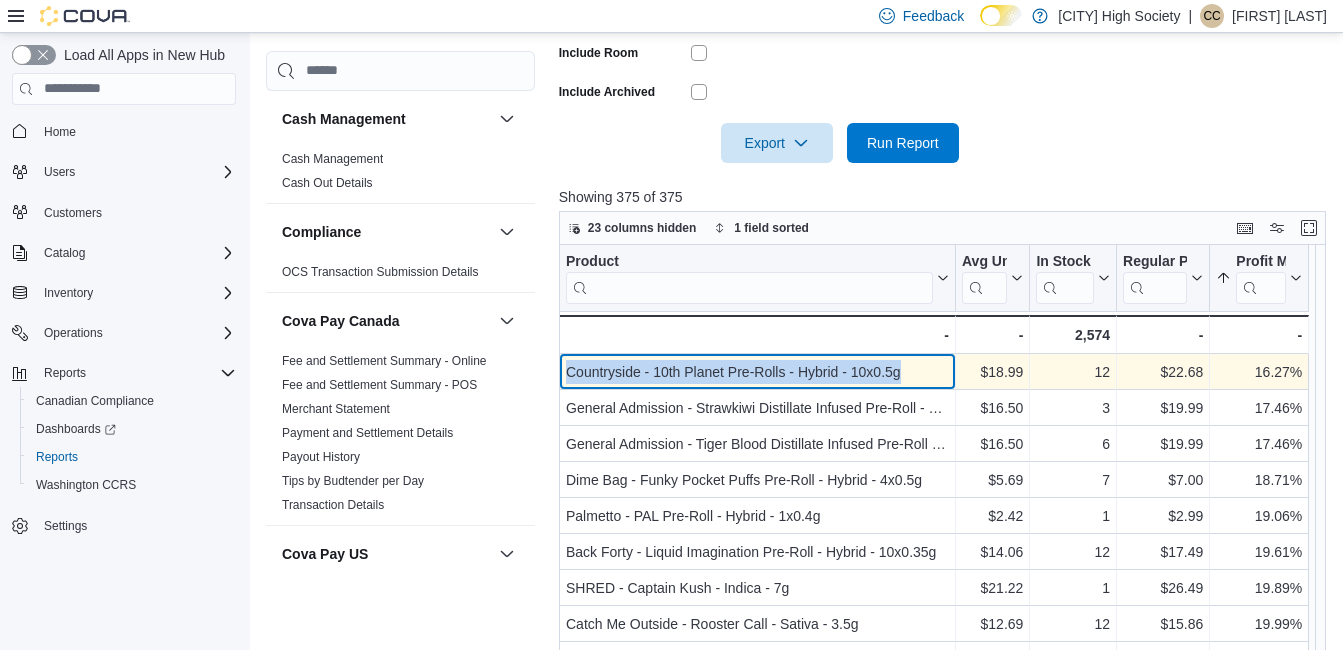 copy on "Countryside - 10th Planet Pre-Rolls - Hybrid - 10x0.5g" 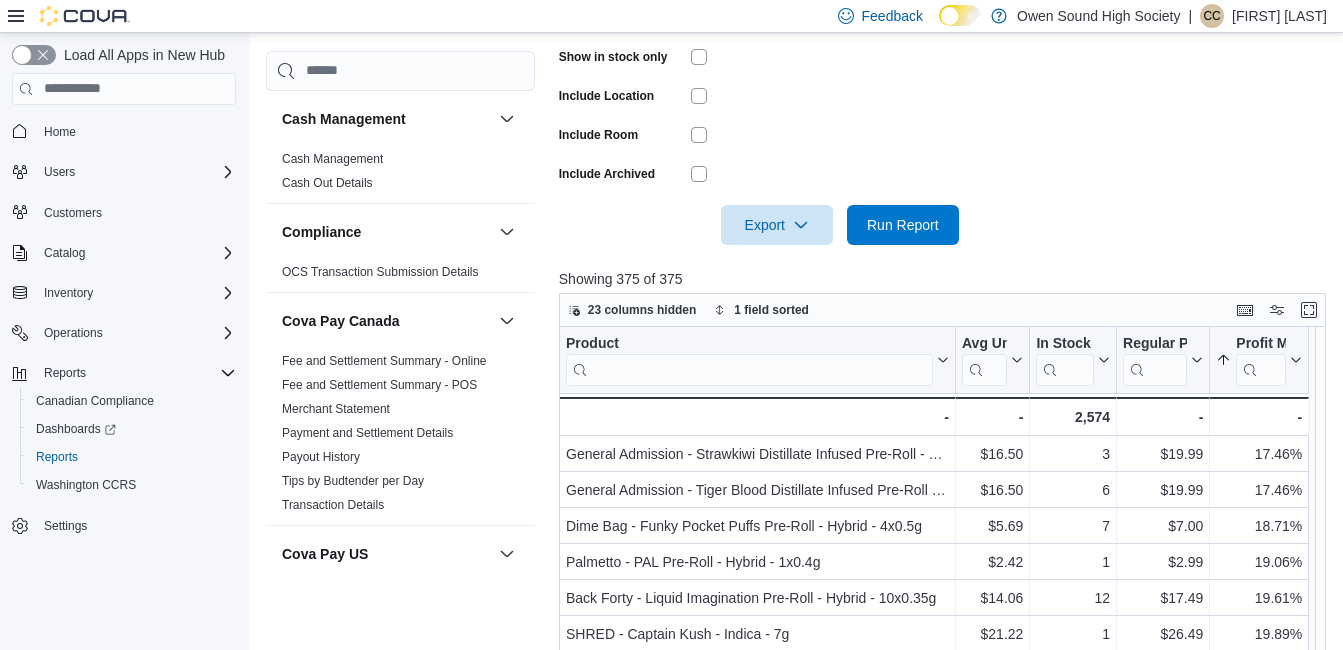 scroll, scrollTop: 547, scrollLeft: 0, axis: vertical 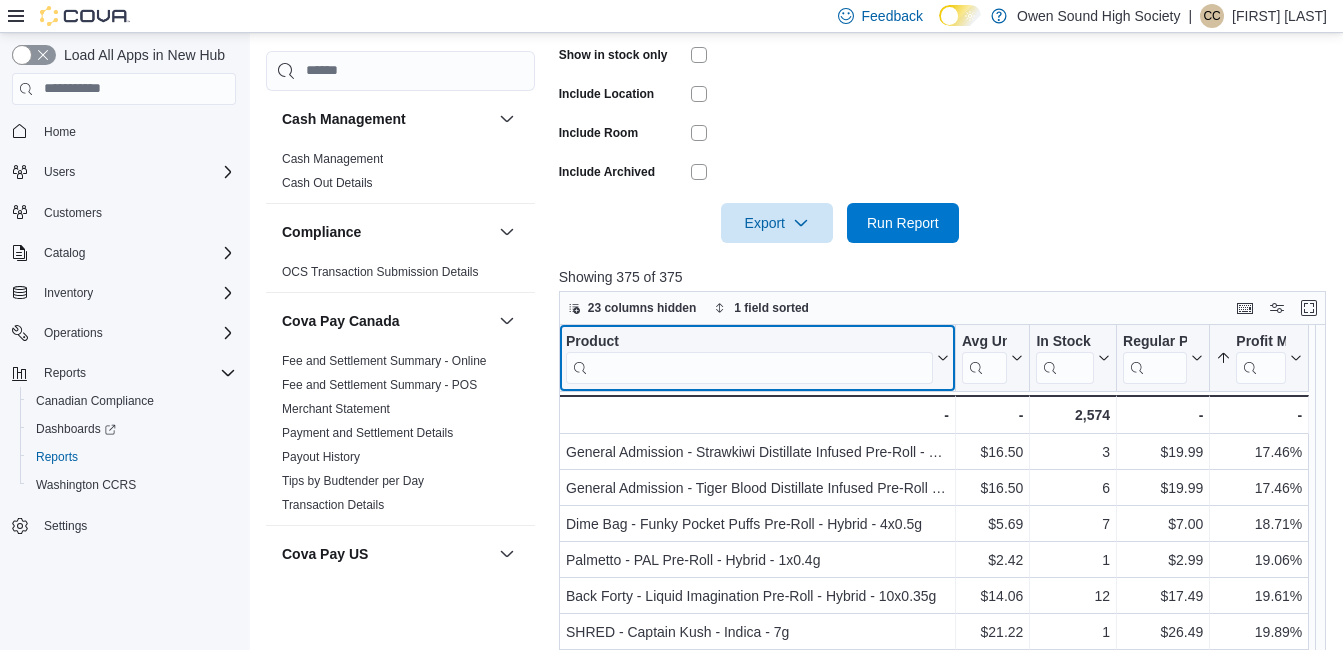 click at bounding box center [749, 367] 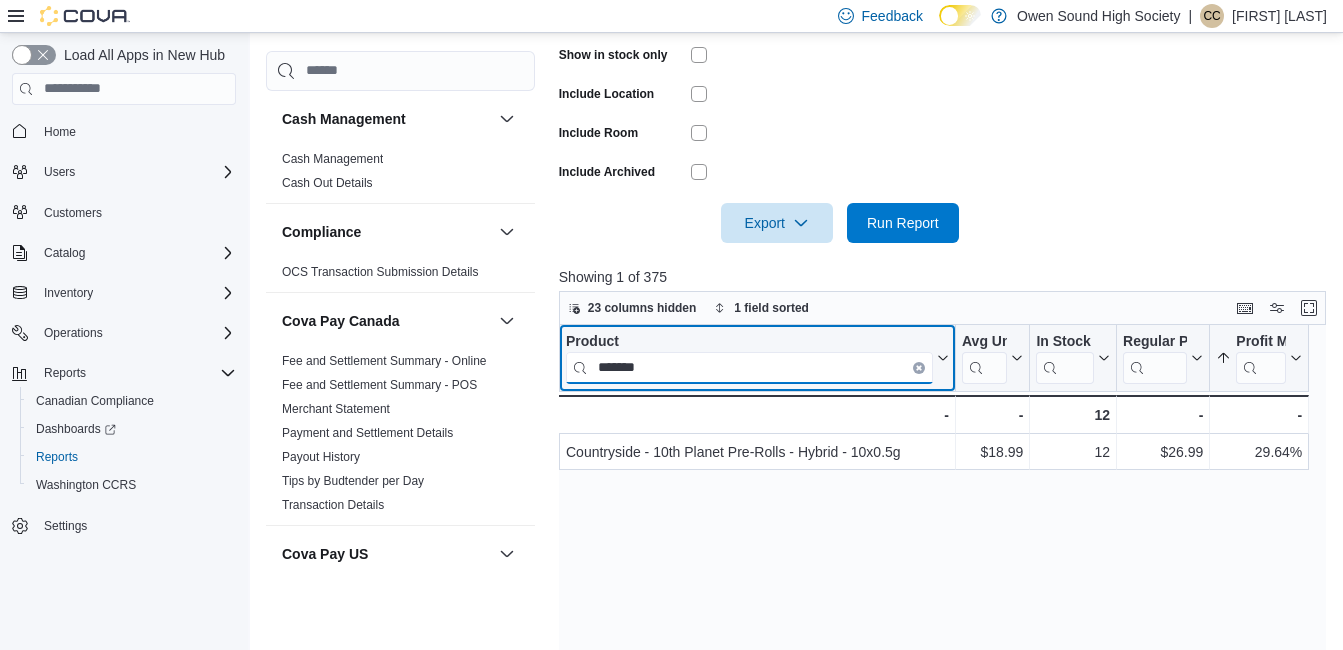 type on "*******" 